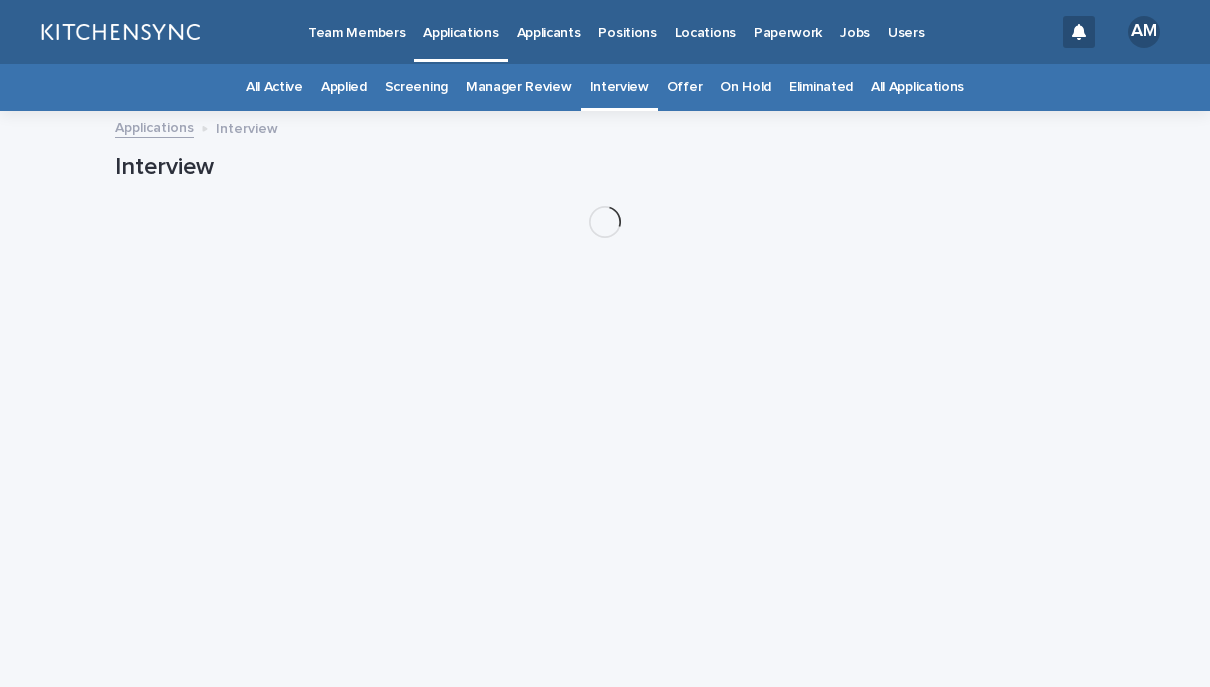 click on "Applicants" at bounding box center (549, 31) 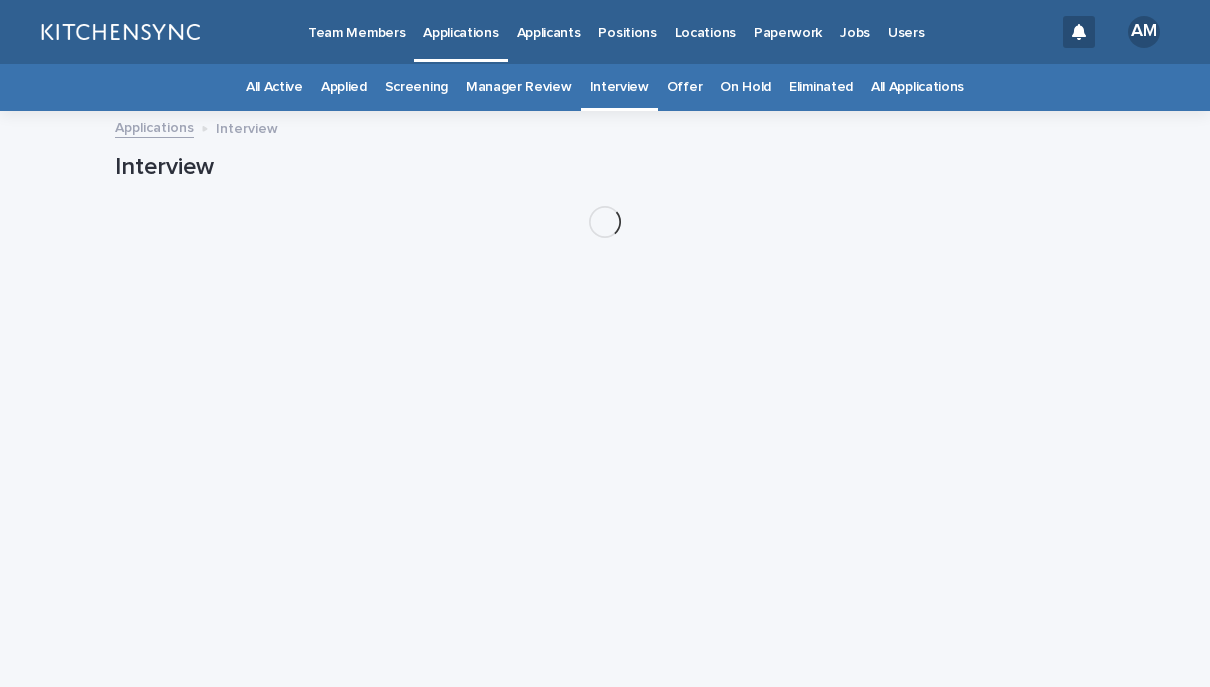 scroll, scrollTop: 0, scrollLeft: 0, axis: both 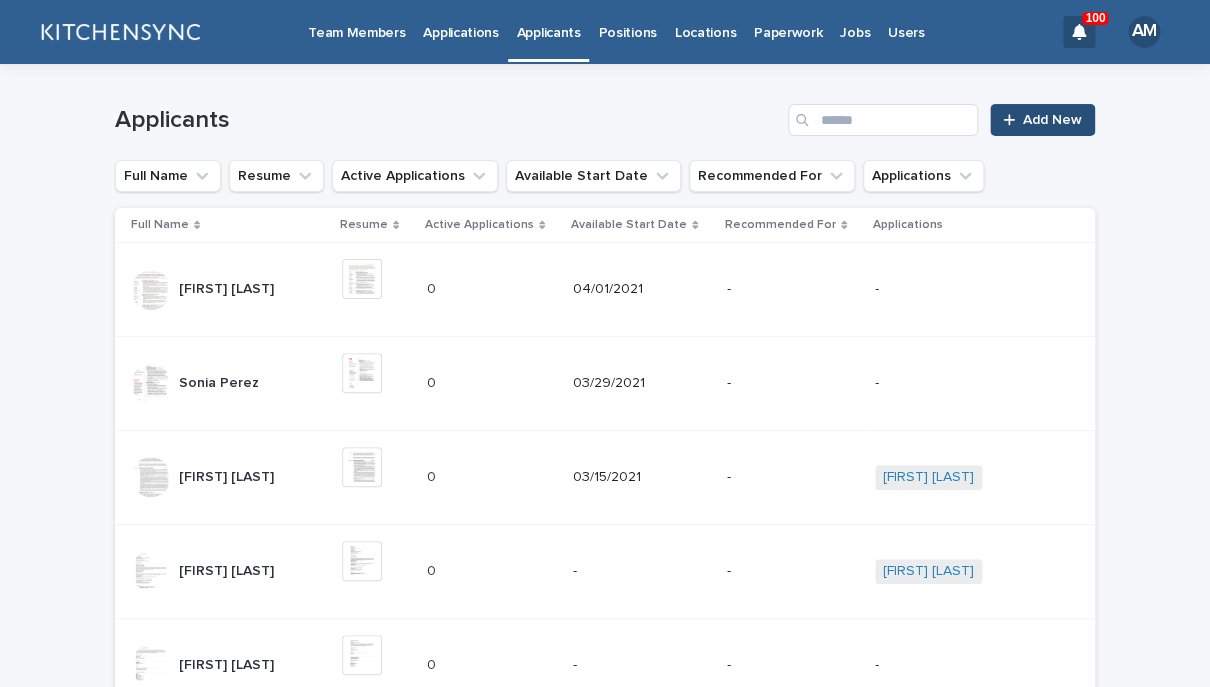 click on "Add New" at bounding box center [1052, 120] 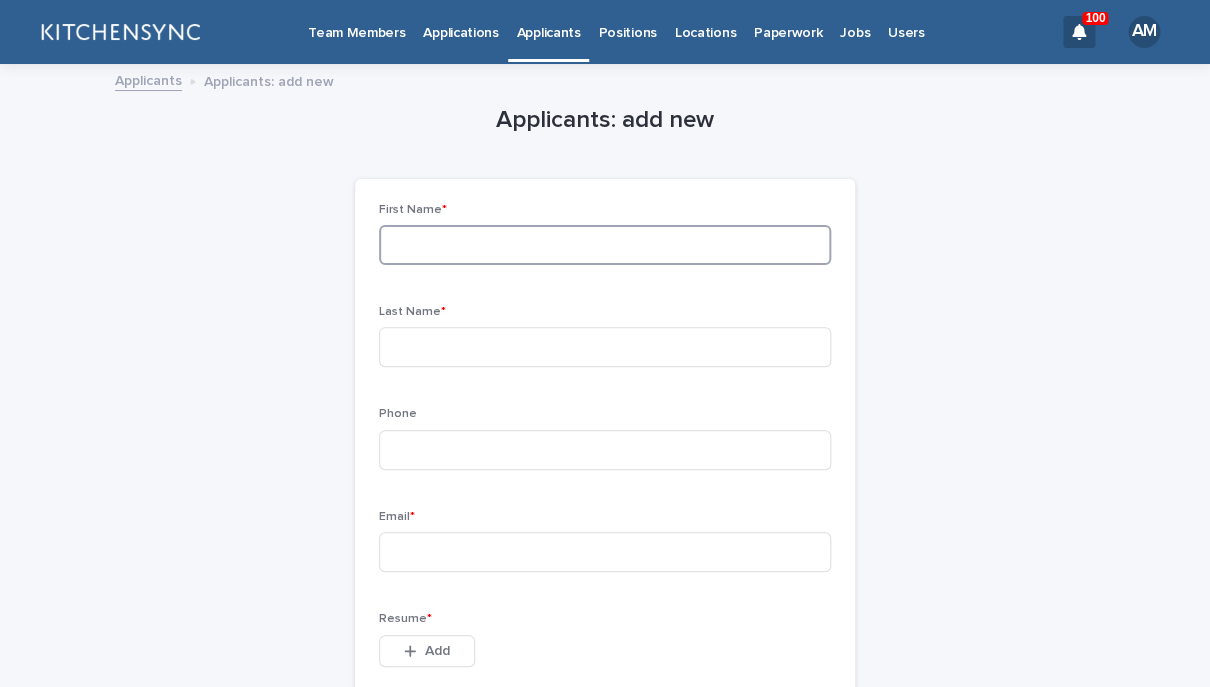 click at bounding box center [605, 245] 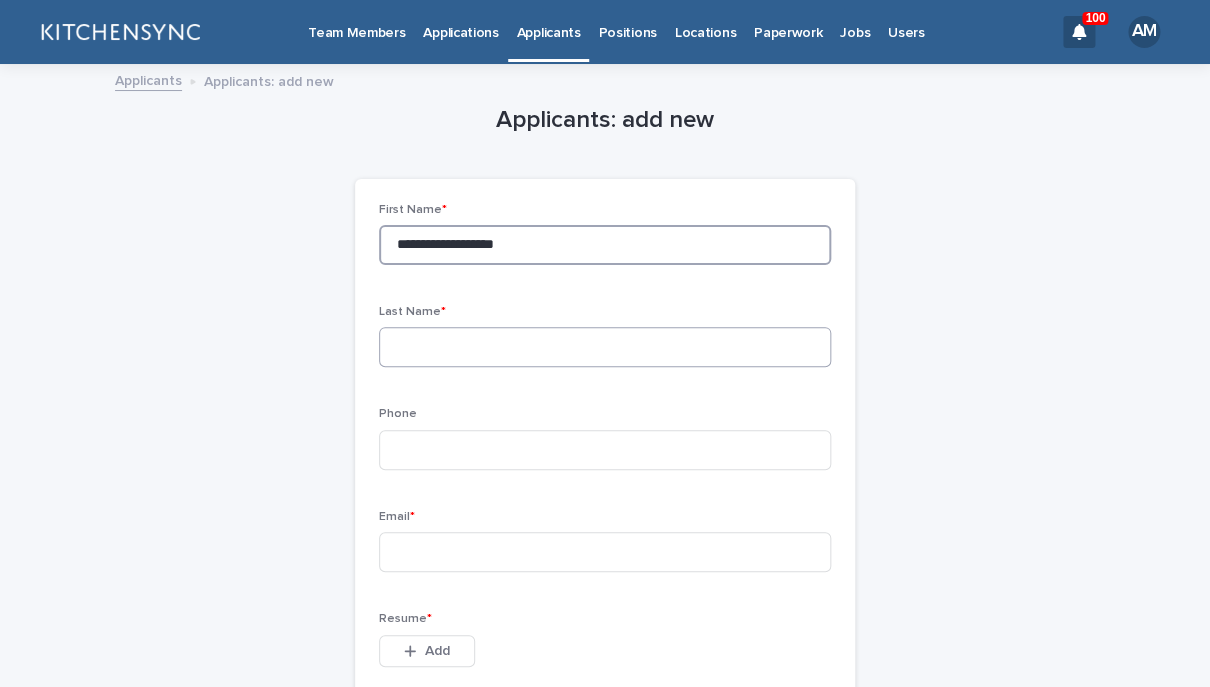 type on "**********" 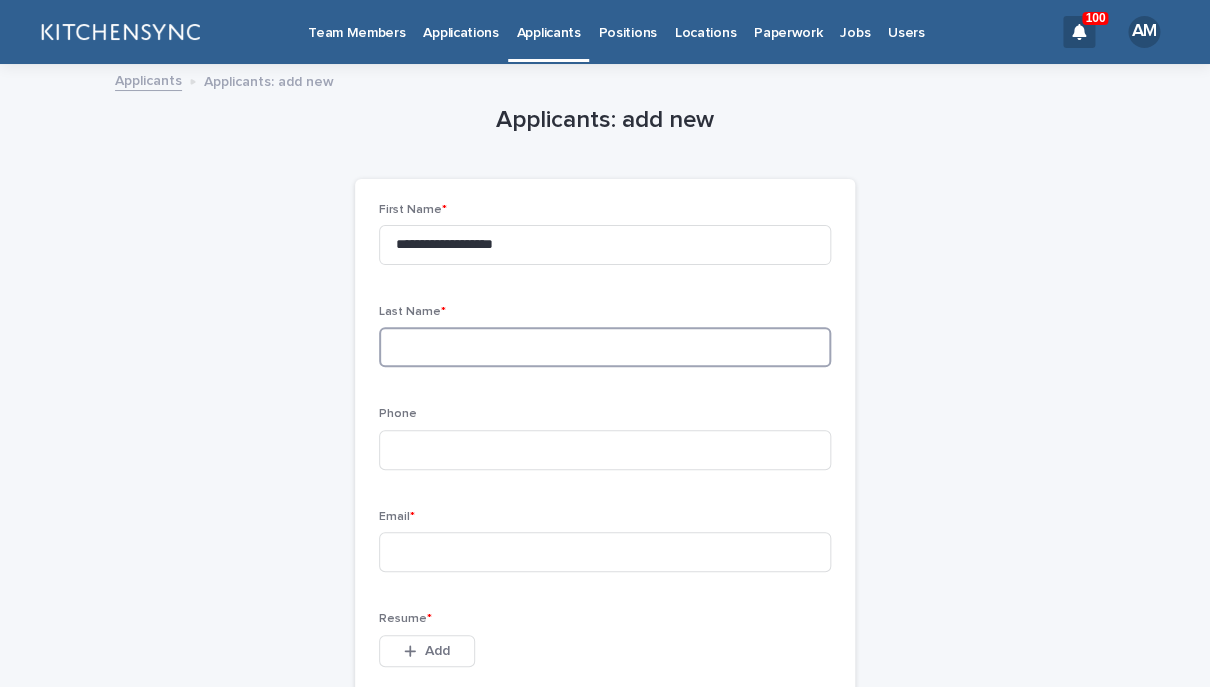click at bounding box center (605, 347) 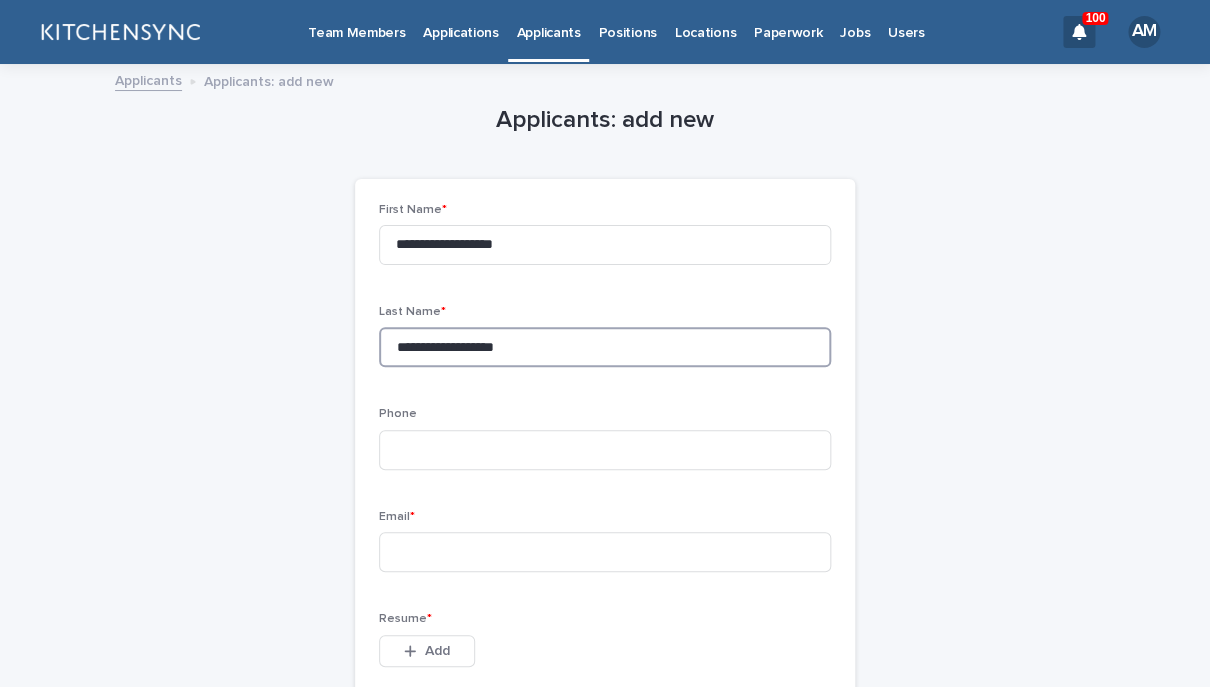 drag, startPoint x: 648, startPoint y: 341, endPoint x: 301, endPoint y: 340, distance: 347.00143 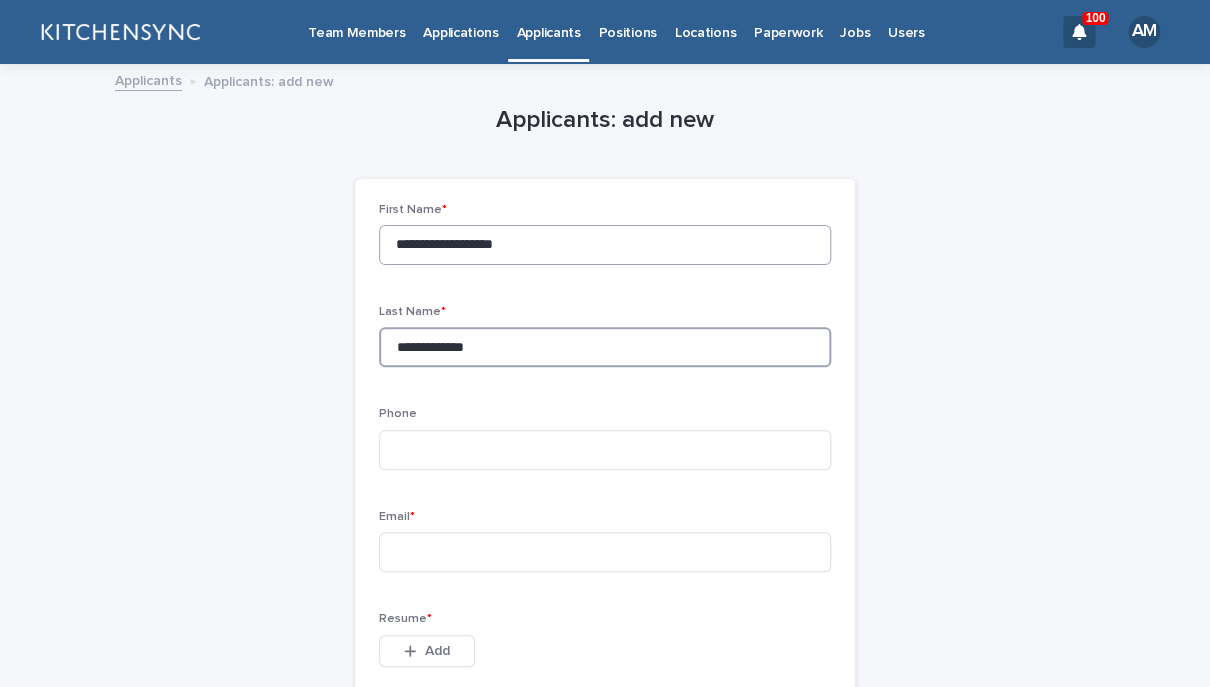 type on "**********" 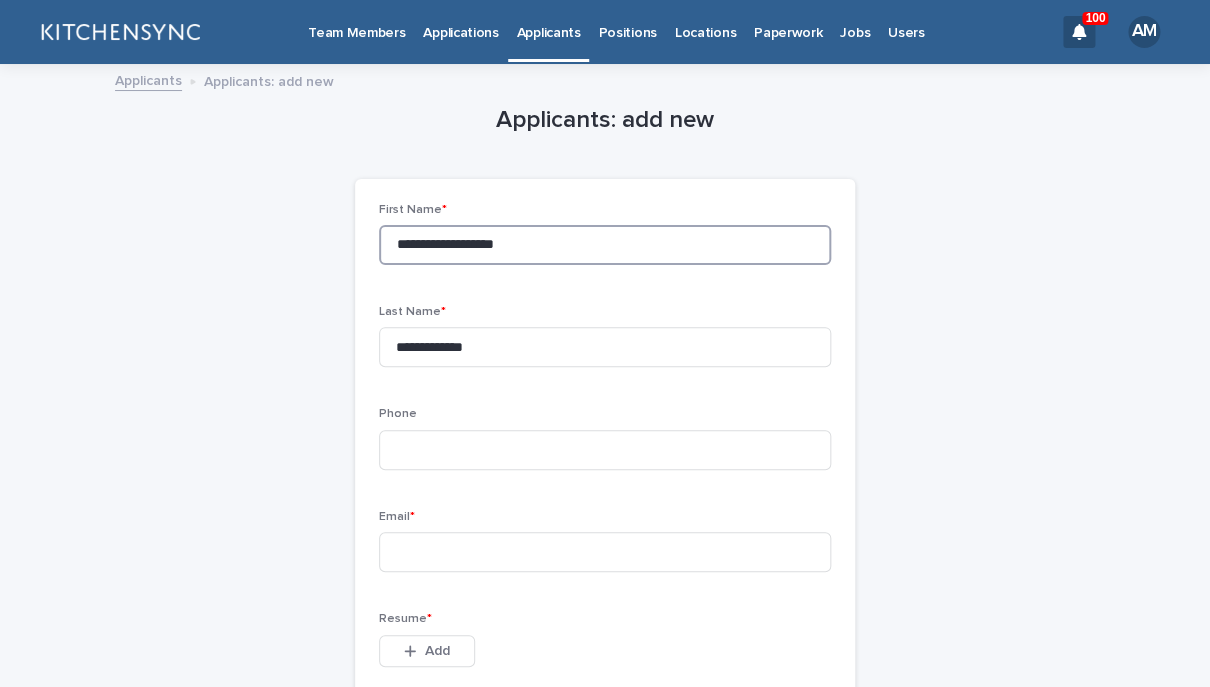 drag, startPoint x: 592, startPoint y: 248, endPoint x: 340, endPoint y: 246, distance: 252.00793 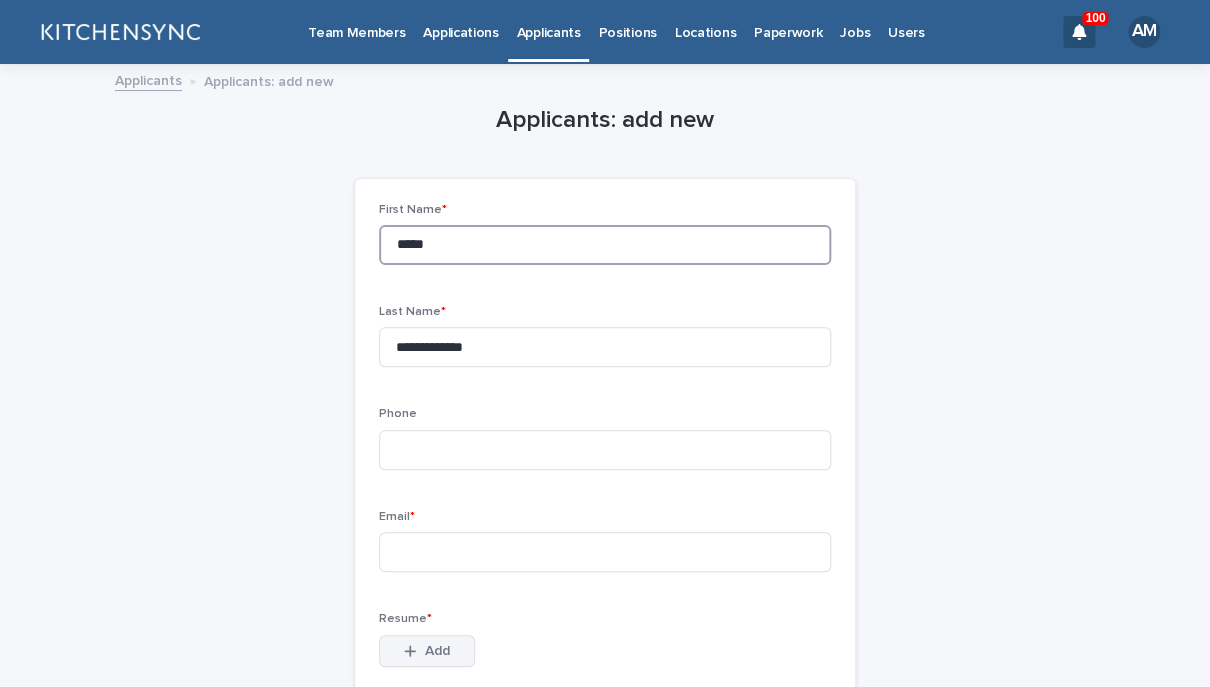 type on "*****" 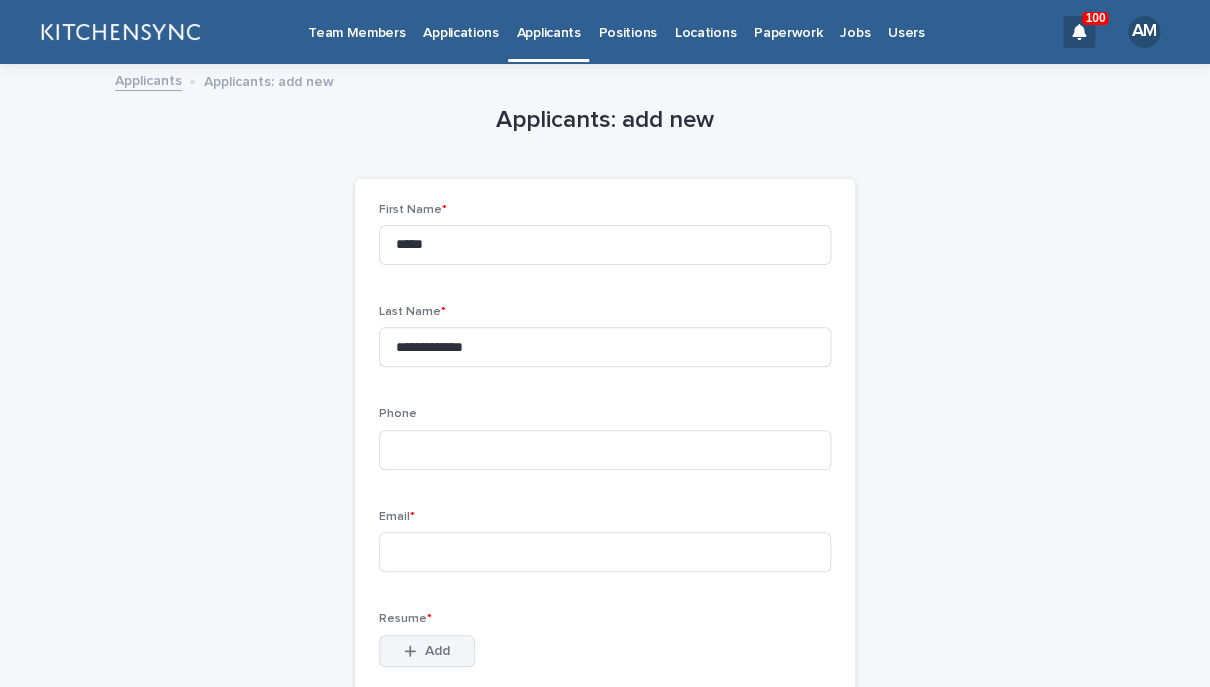 click on "Add" at bounding box center [427, 651] 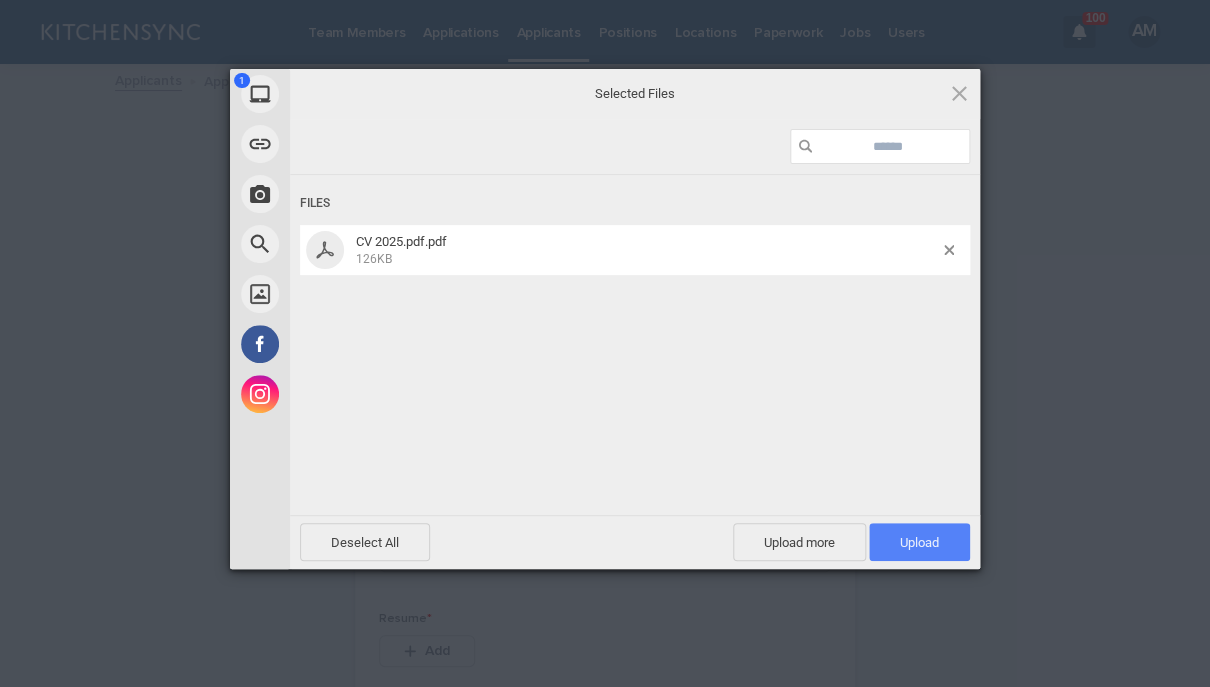 click on "Upload
1" at bounding box center [919, 542] 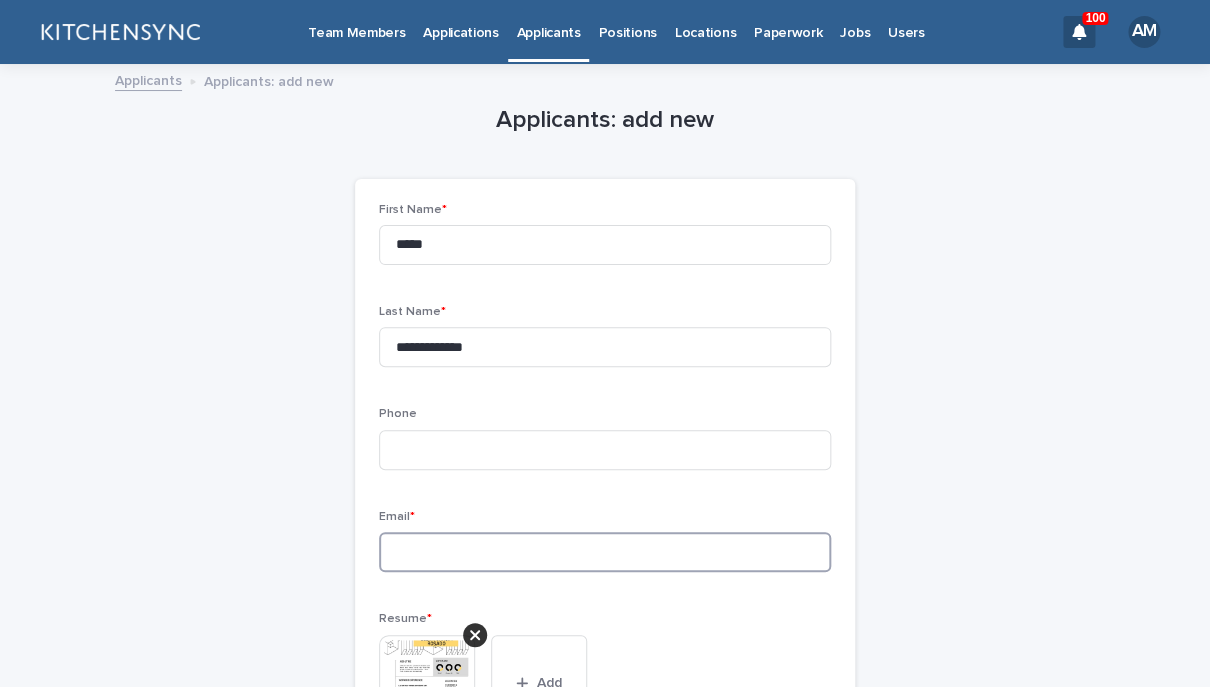 click at bounding box center [605, 552] 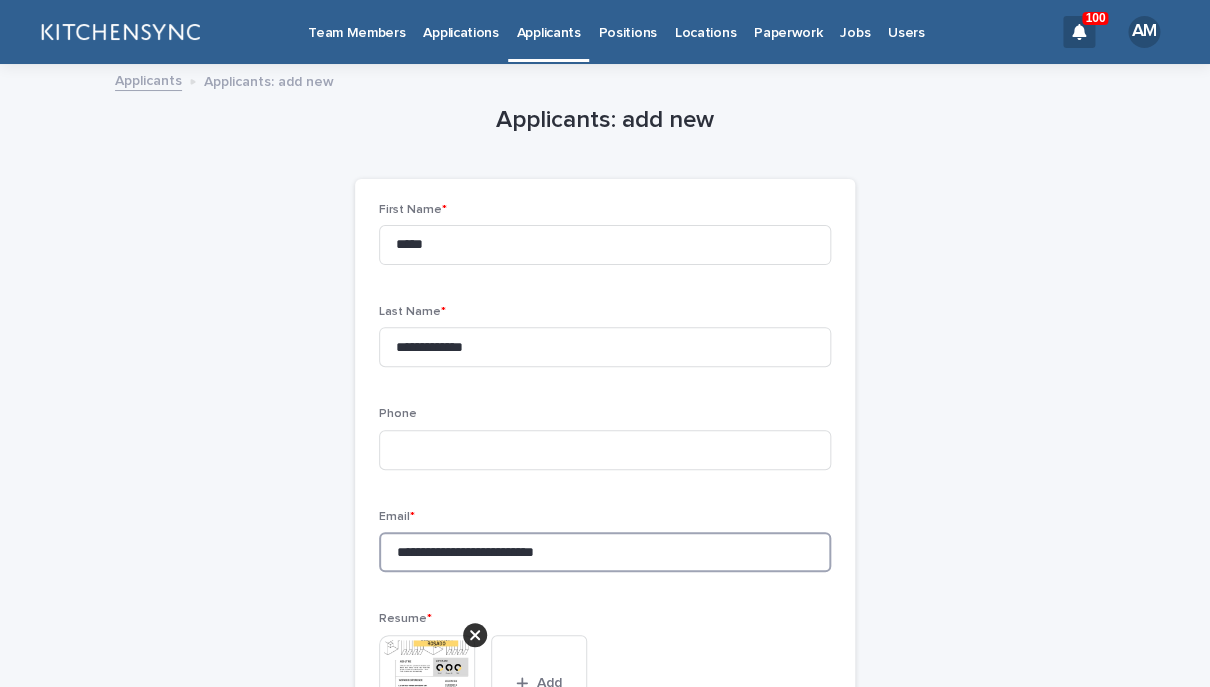 type on "**********" 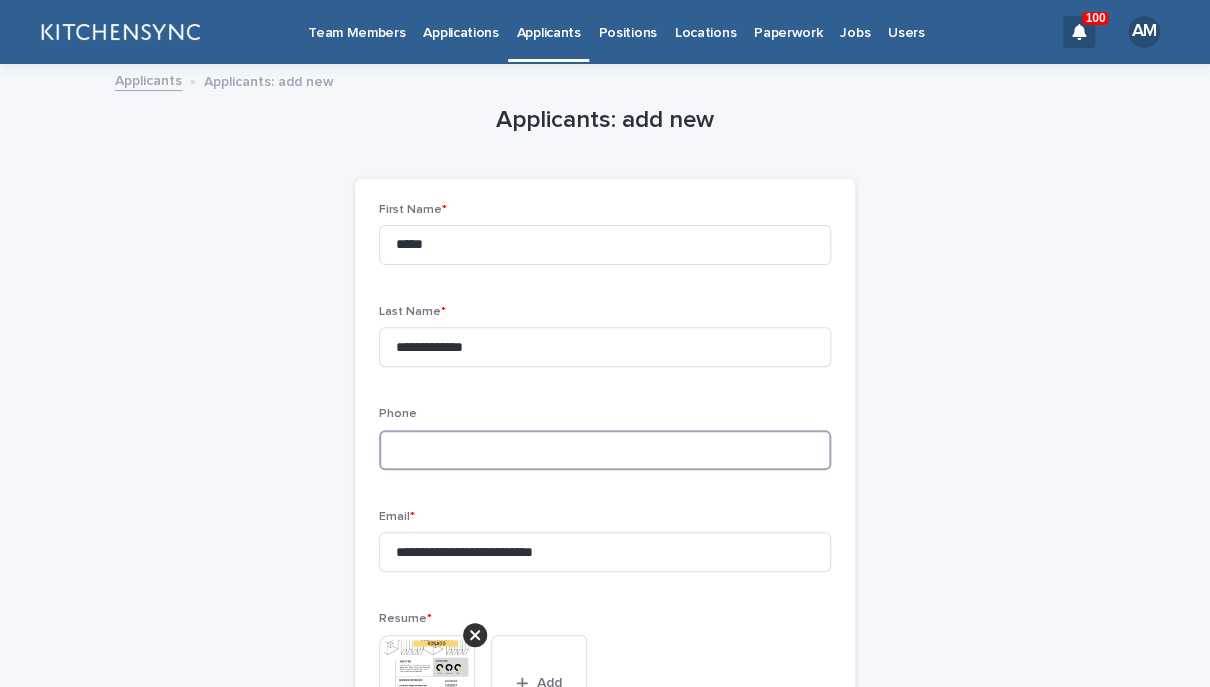 click at bounding box center [605, 450] 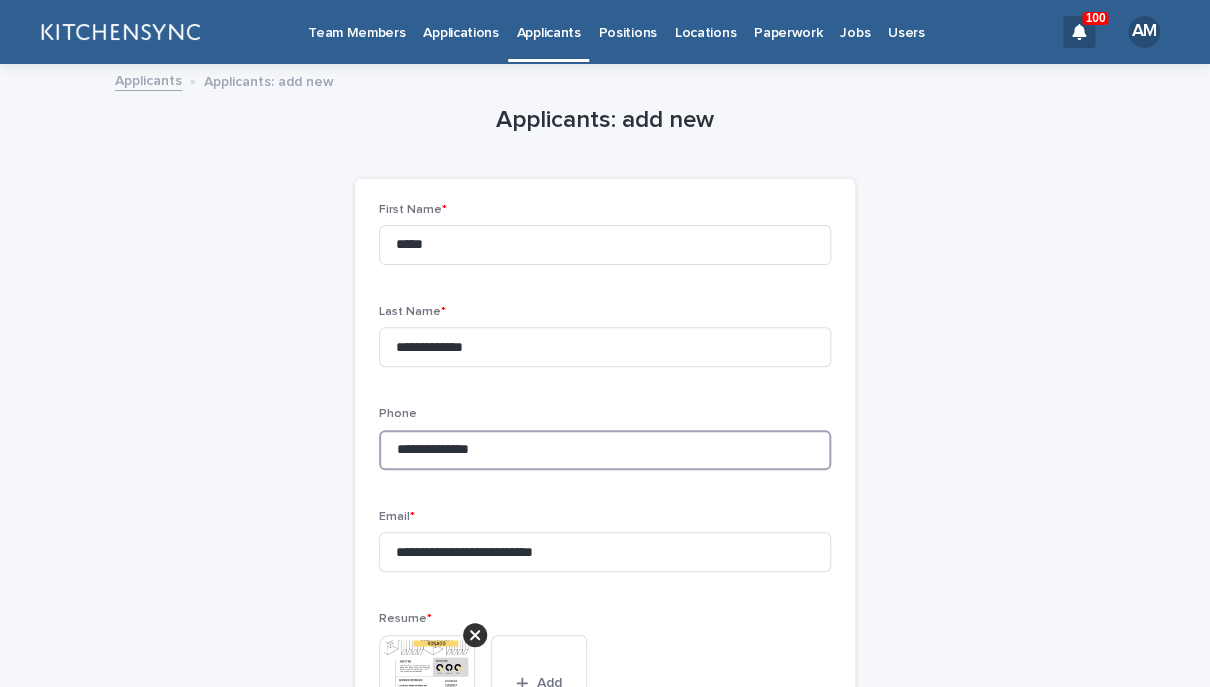 click on "**********" at bounding box center [605, 450] 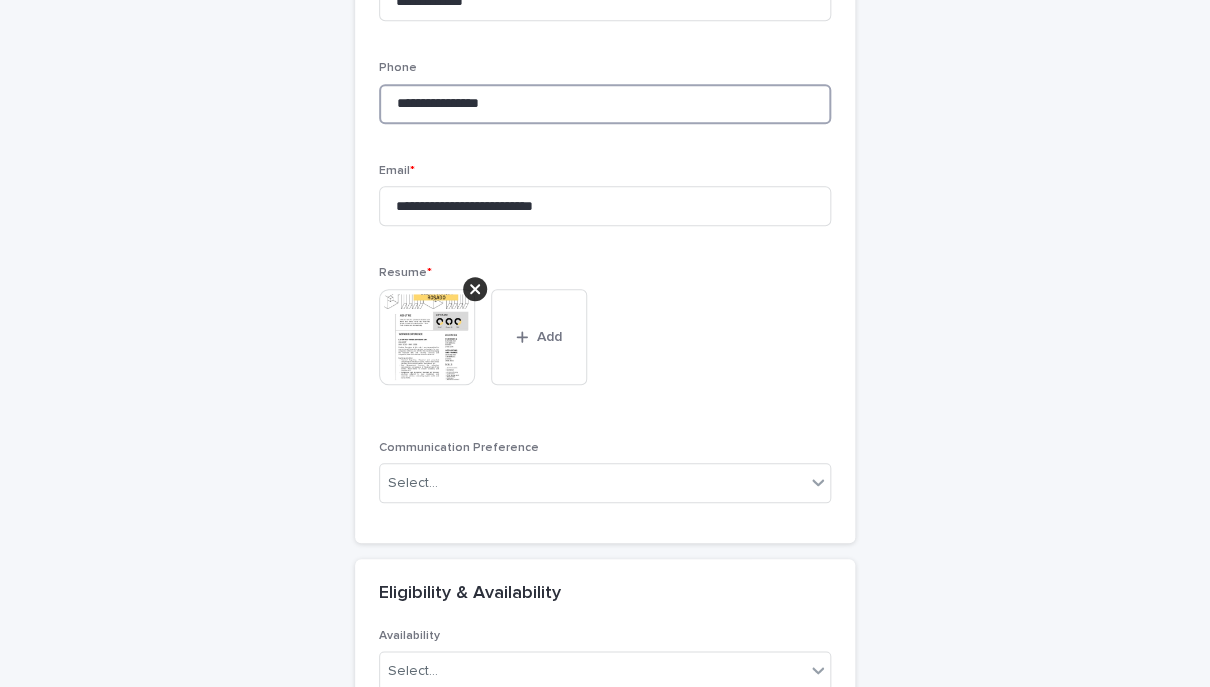 scroll, scrollTop: 1148, scrollLeft: 0, axis: vertical 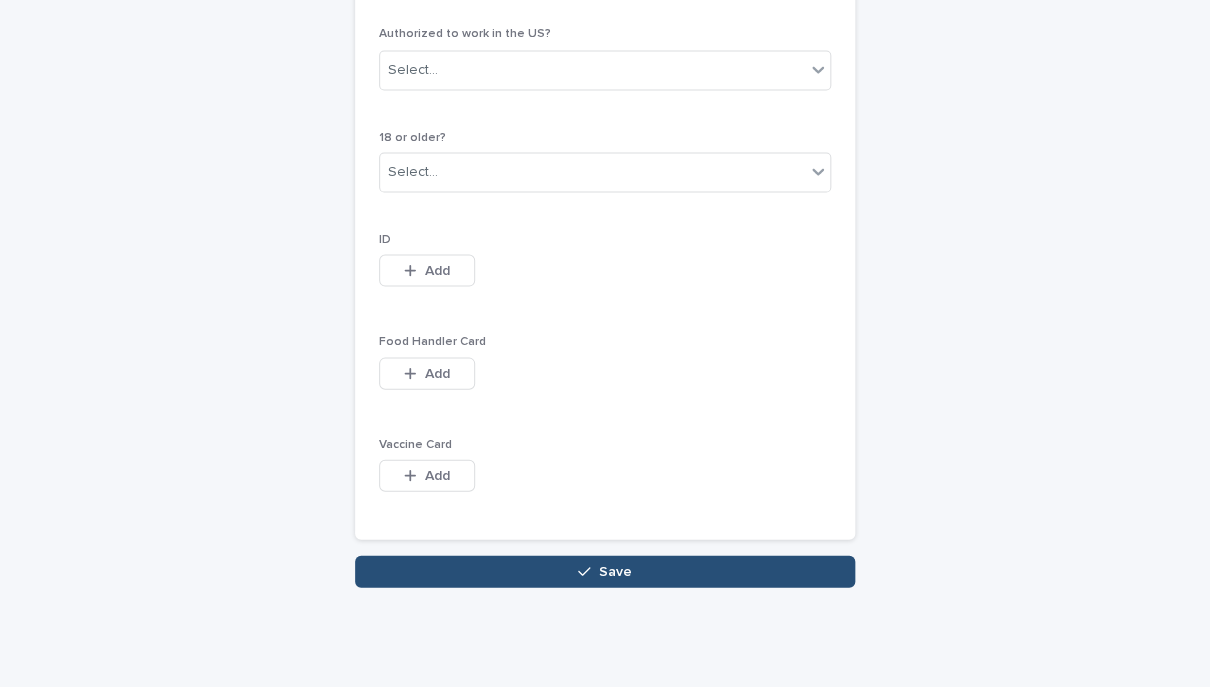 type on "**********" 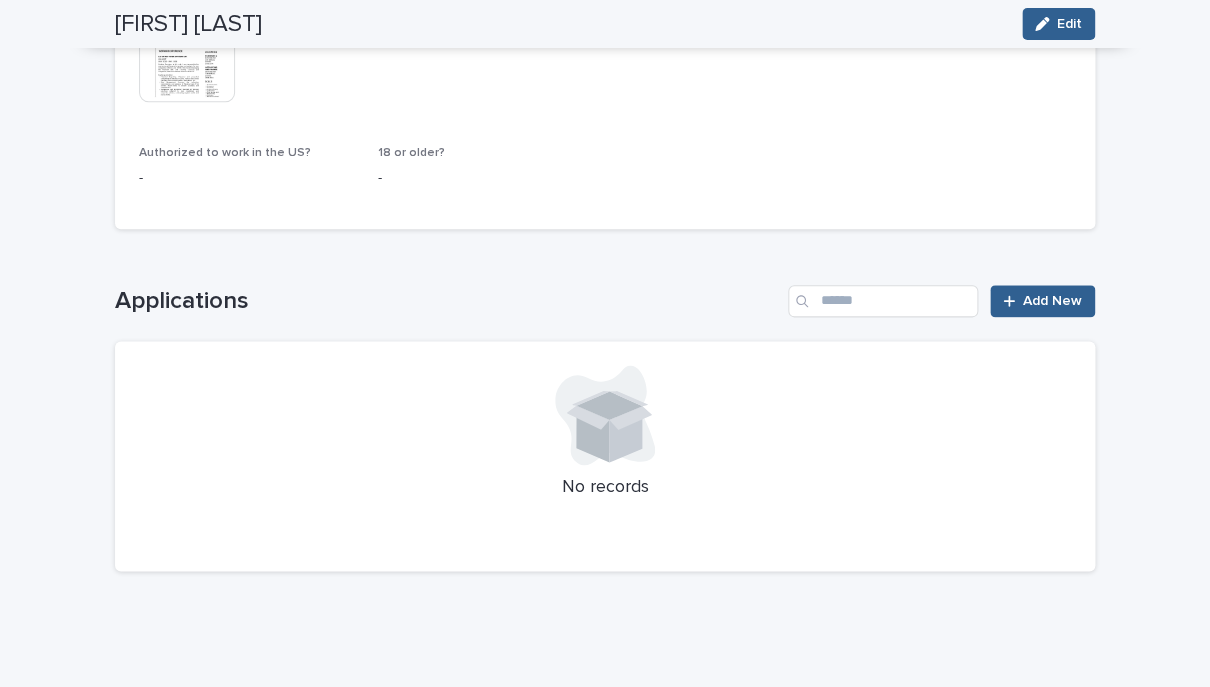 scroll, scrollTop: 490, scrollLeft: 0, axis: vertical 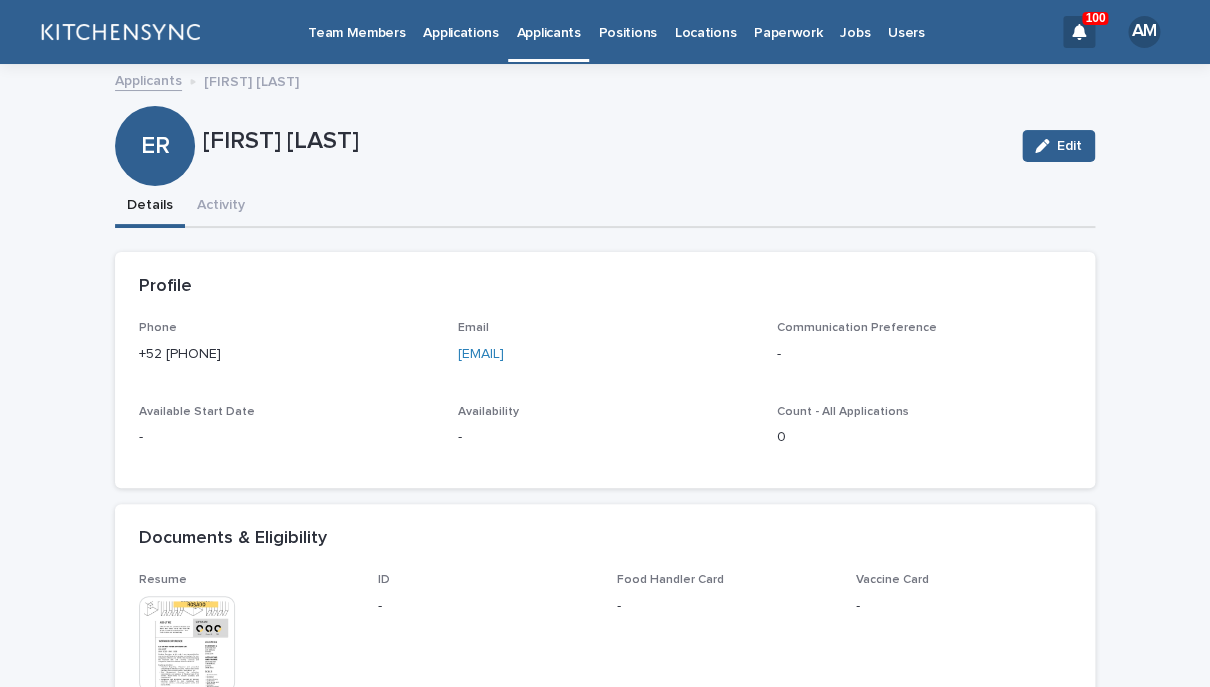 drag, startPoint x: 691, startPoint y: 361, endPoint x: 74, endPoint y: 355, distance: 617.0292 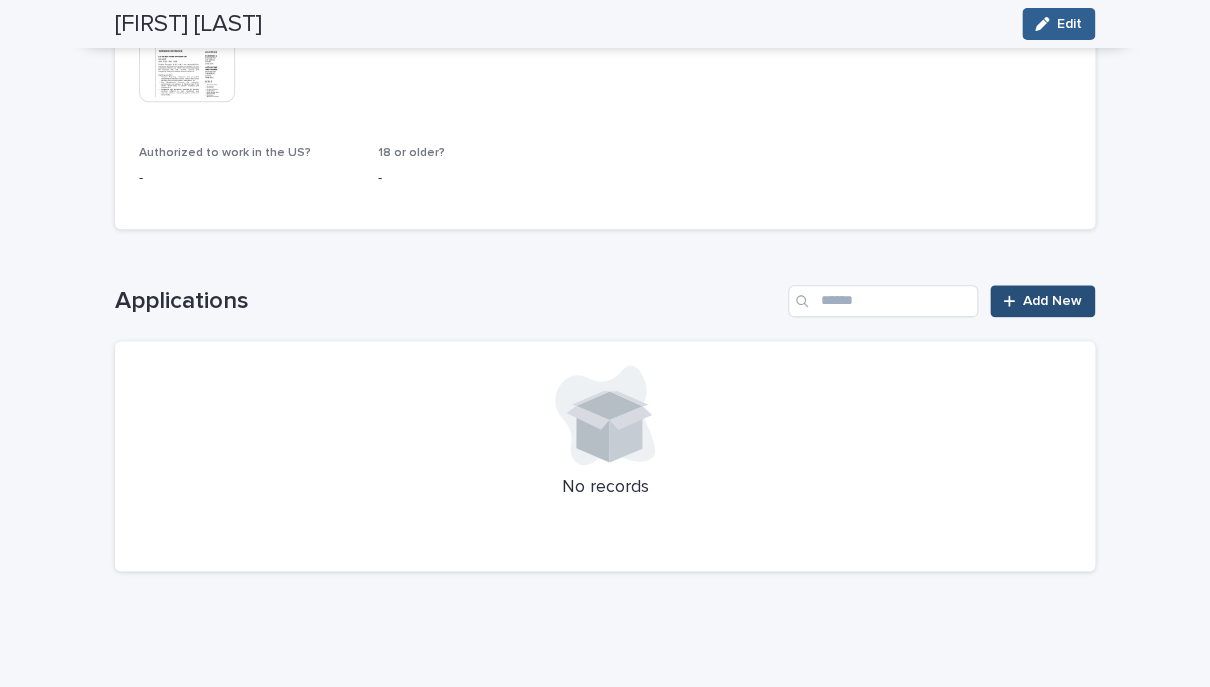click on "Add New" at bounding box center [1042, 301] 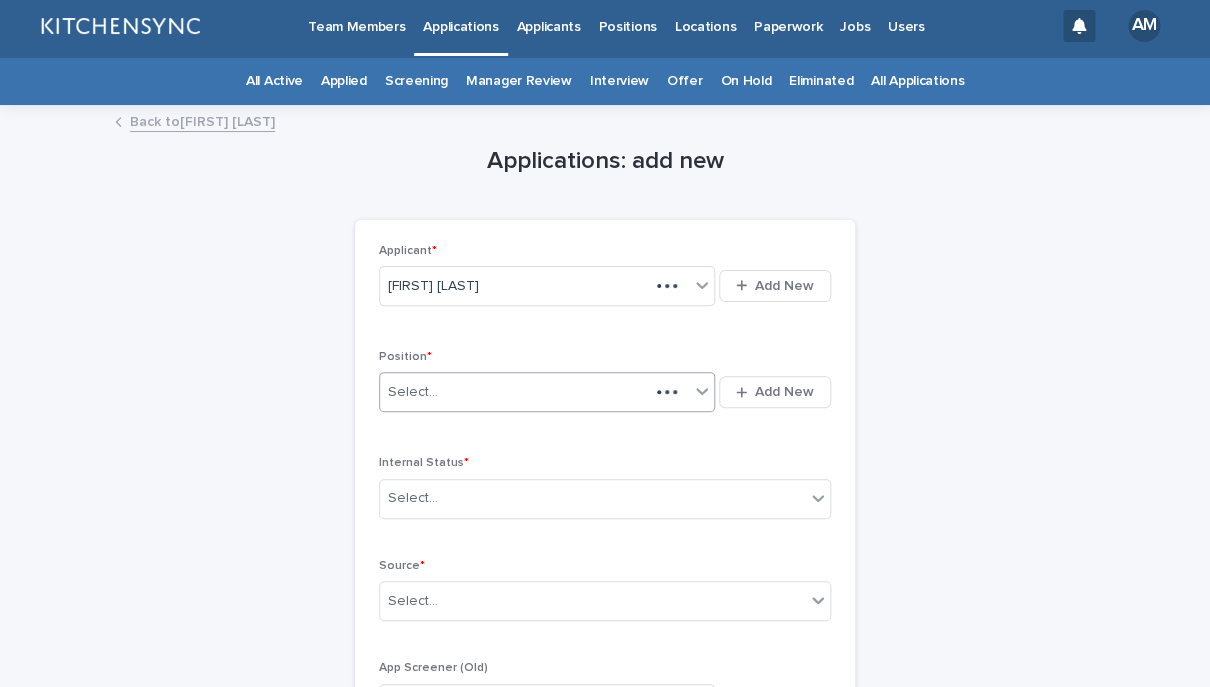scroll, scrollTop: 1, scrollLeft: 0, axis: vertical 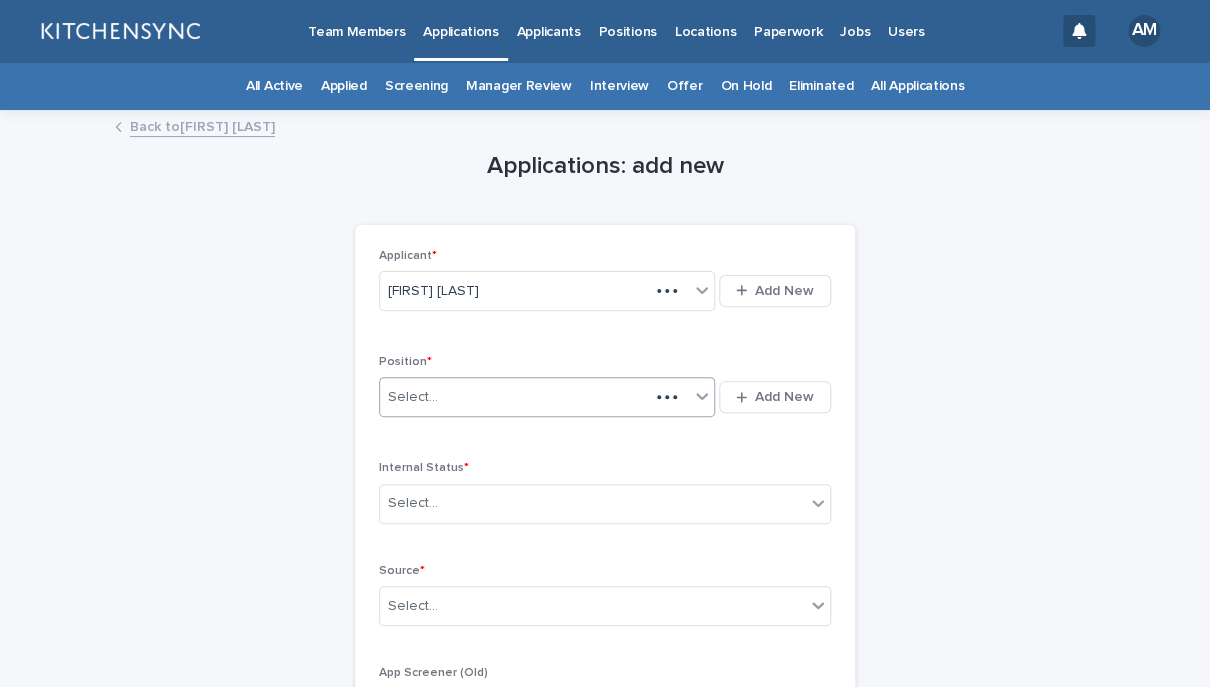 click on "Select..." at bounding box center (514, 397) 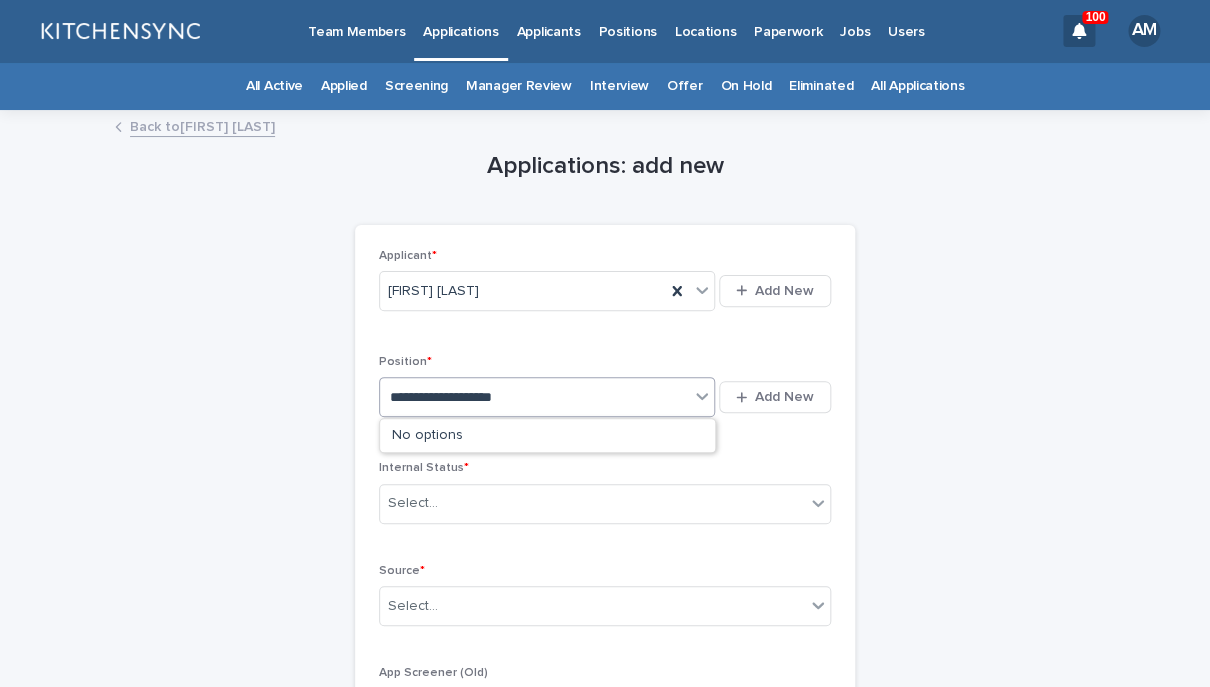 type on "**********" 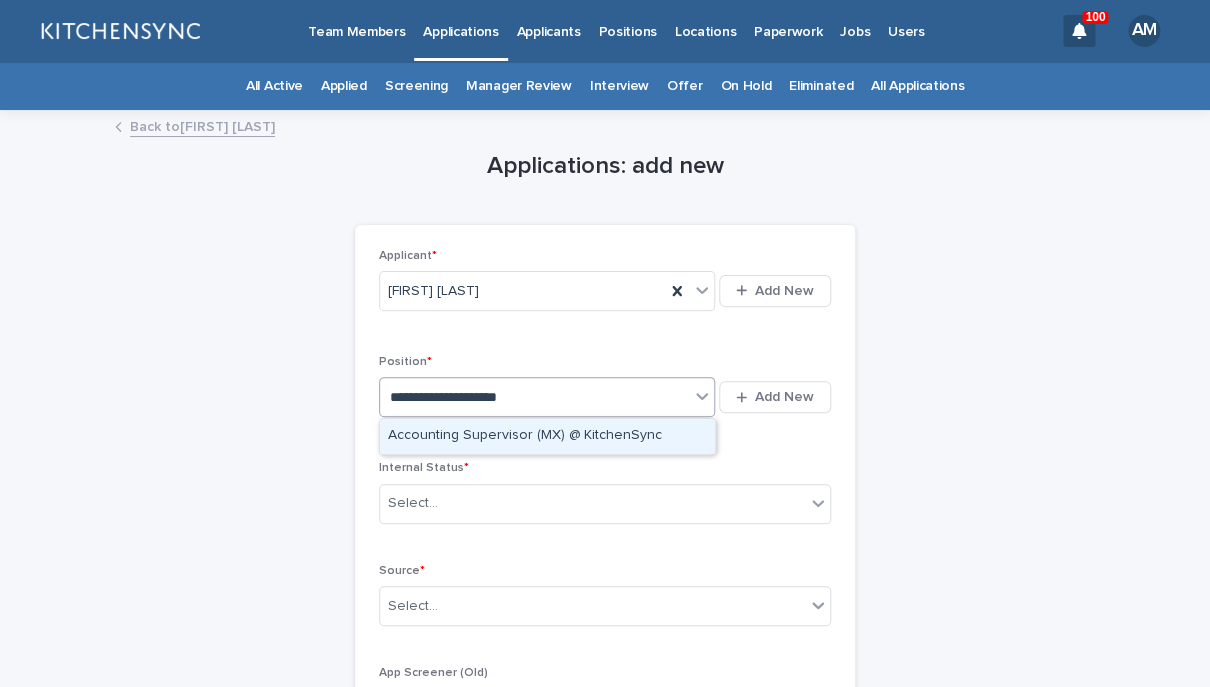 click on "Accounting Supervisor (MX) @ KitchenSync" at bounding box center [547, 436] 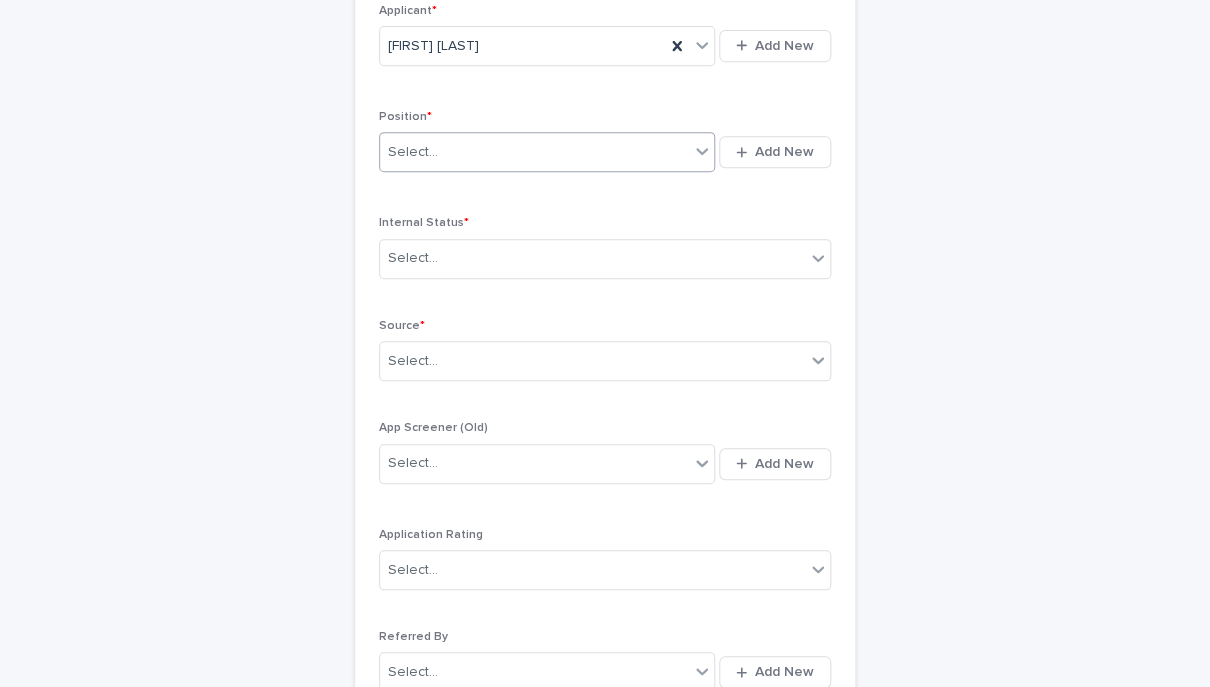 scroll, scrollTop: 252, scrollLeft: 0, axis: vertical 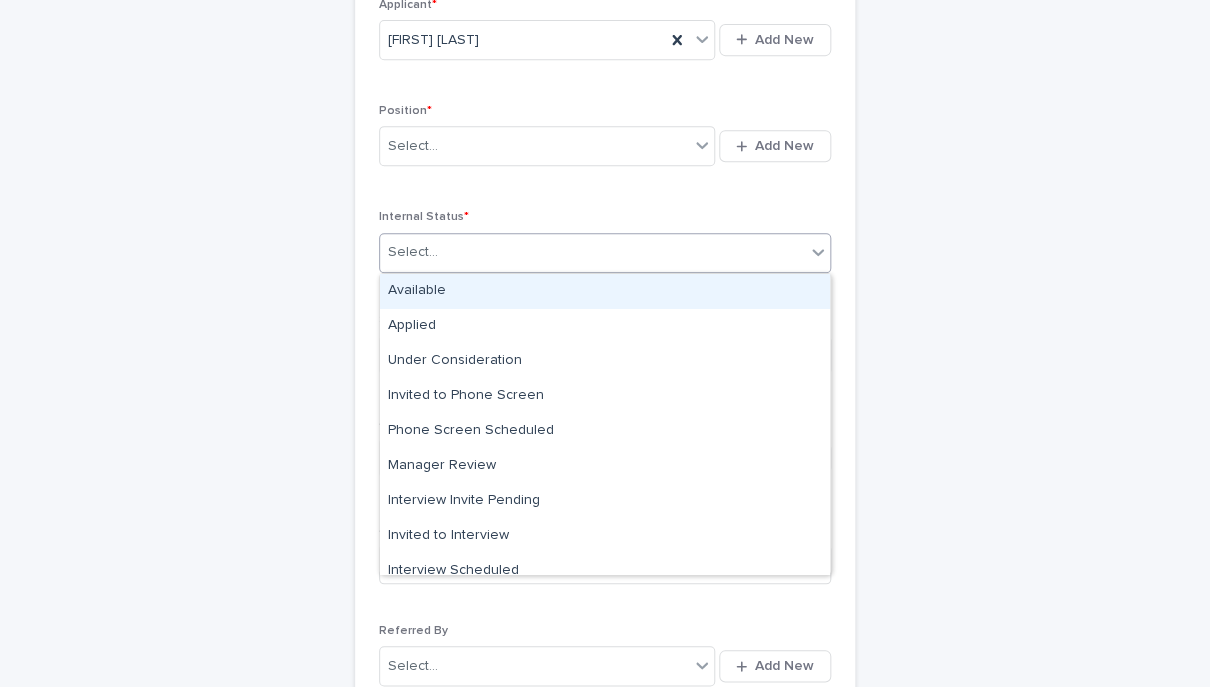 click on "Select..." at bounding box center [413, 252] 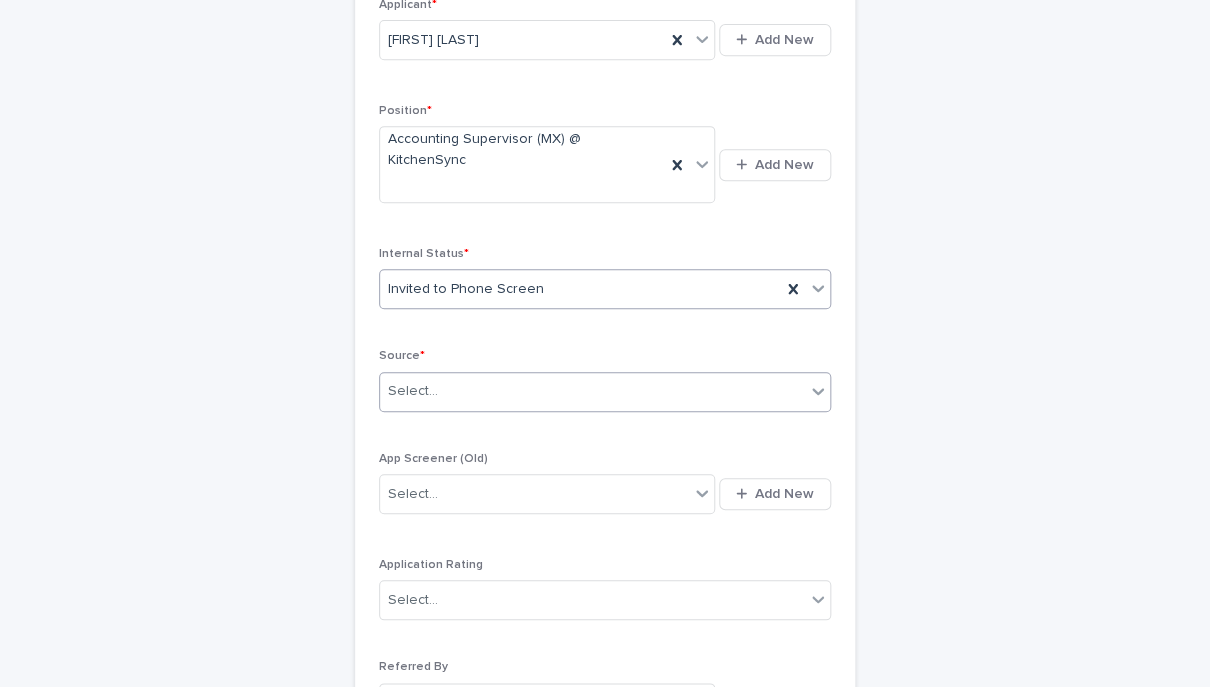 click on "Select..." at bounding box center (605, 392) 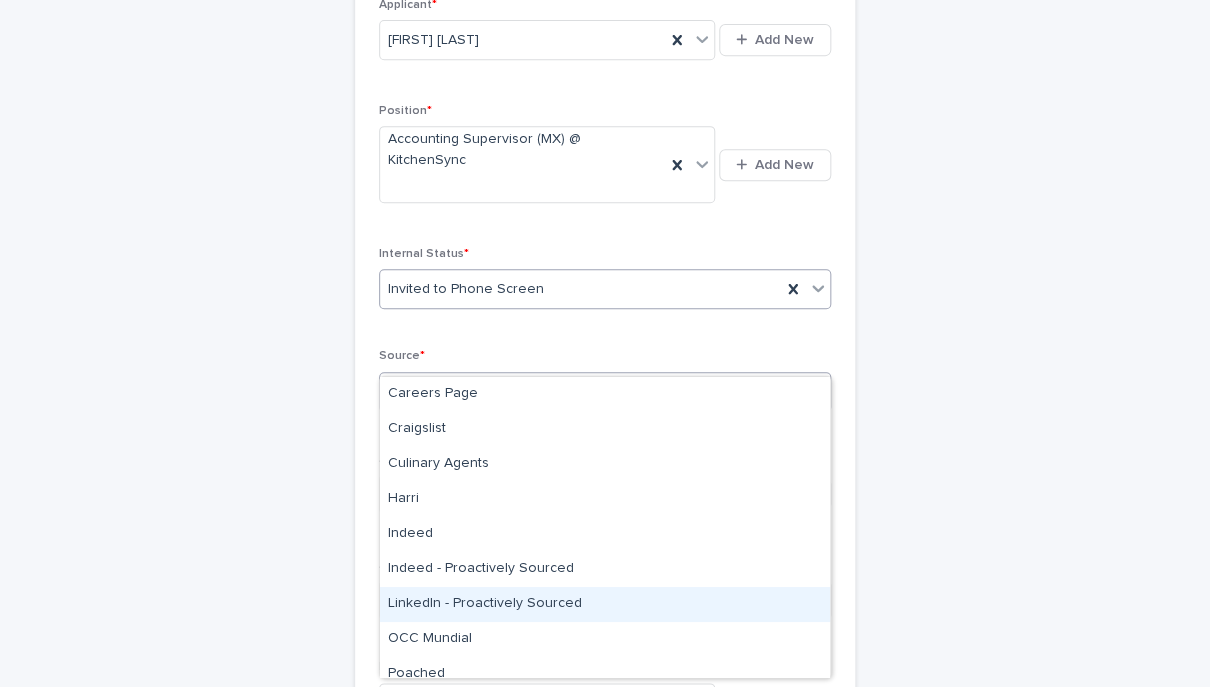 click on "LinkedIn - Proactively Sourced" at bounding box center [605, 604] 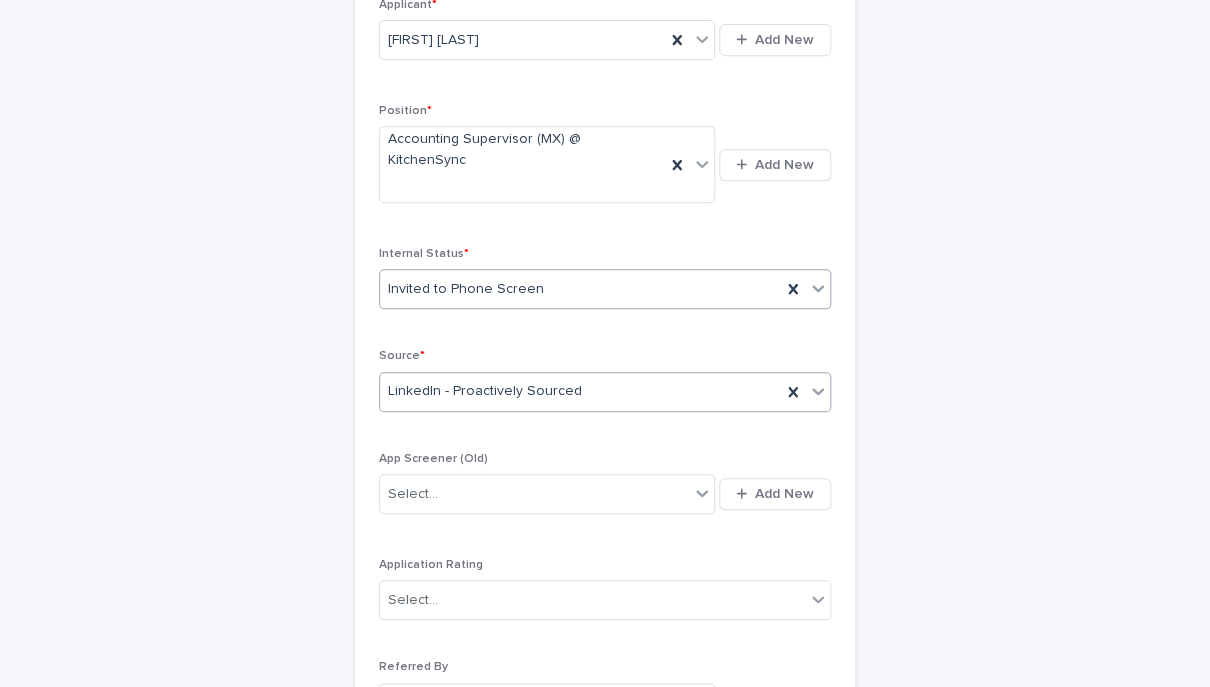 scroll, scrollTop: 541, scrollLeft: 0, axis: vertical 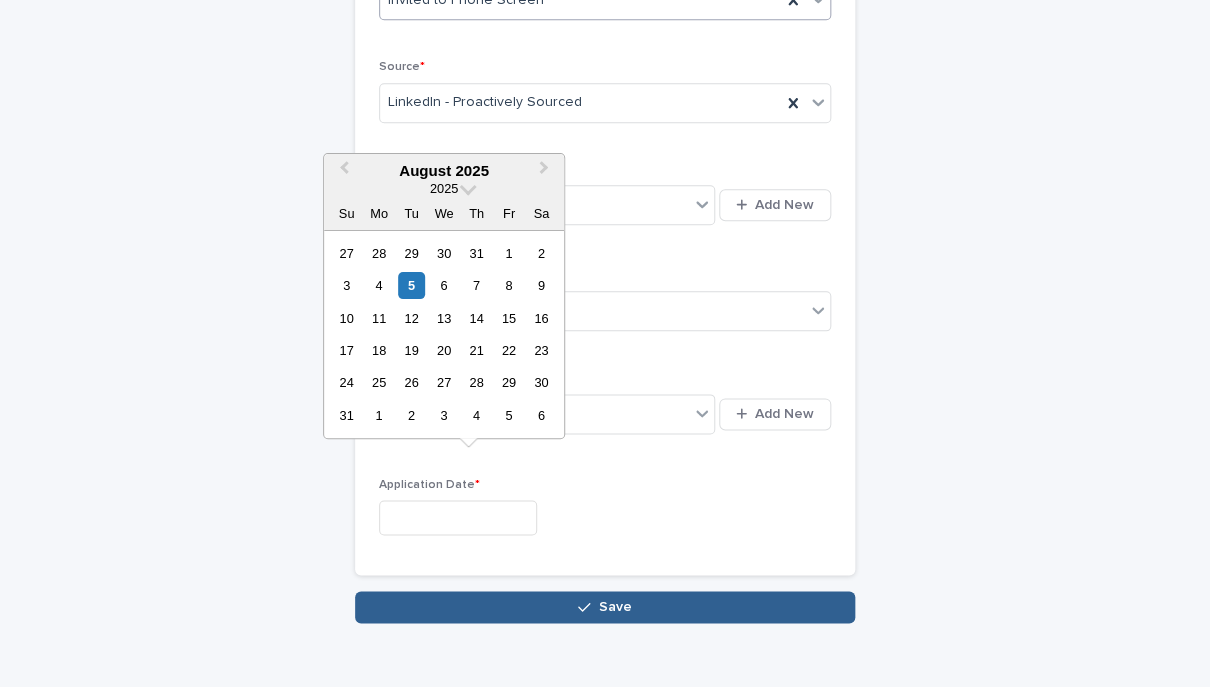 click at bounding box center [458, 517] 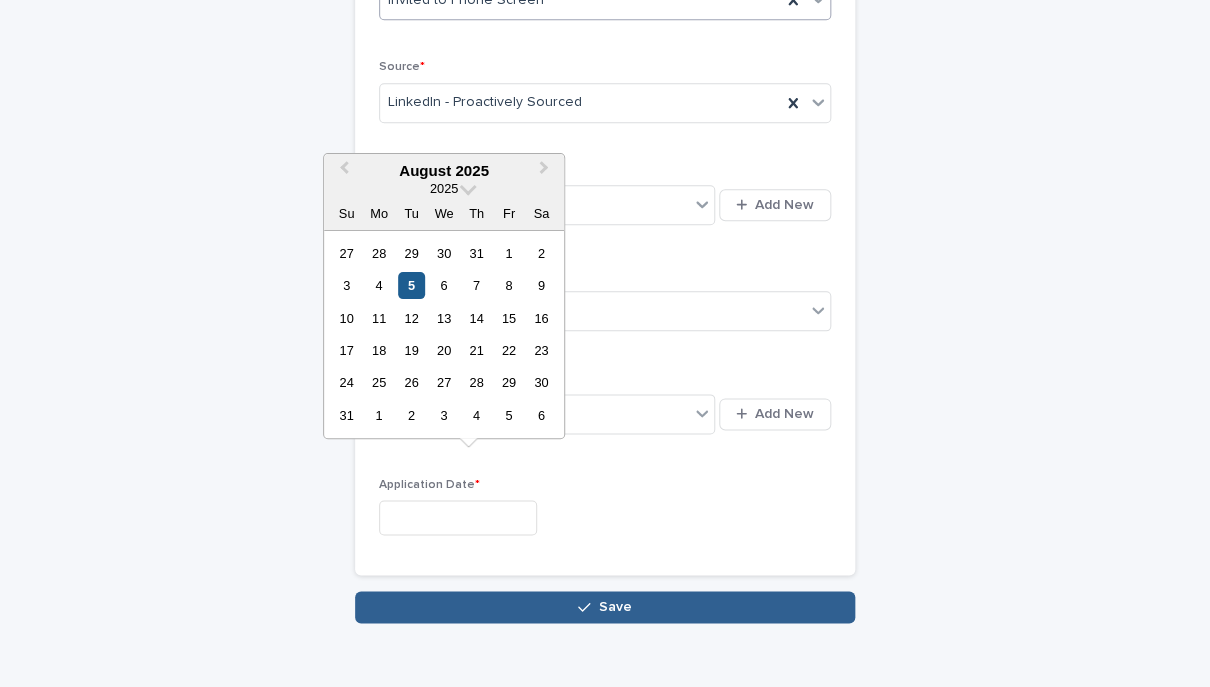 click on "5" at bounding box center [411, 285] 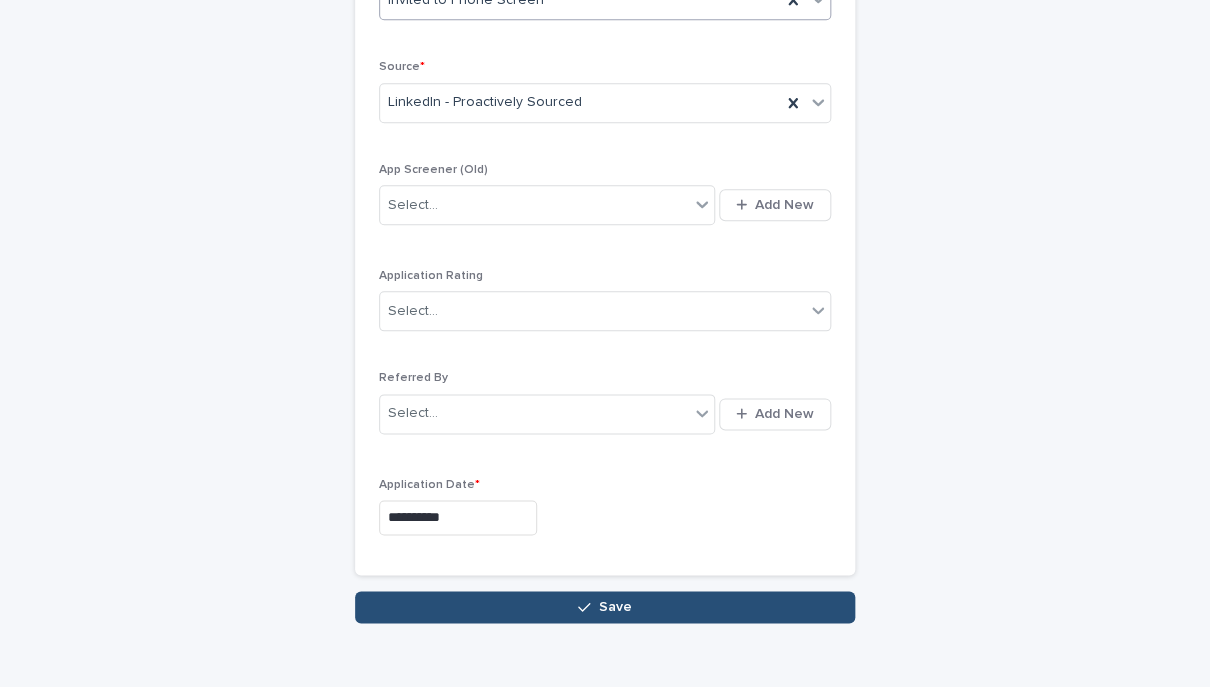 click on "Save" at bounding box center [605, 607] 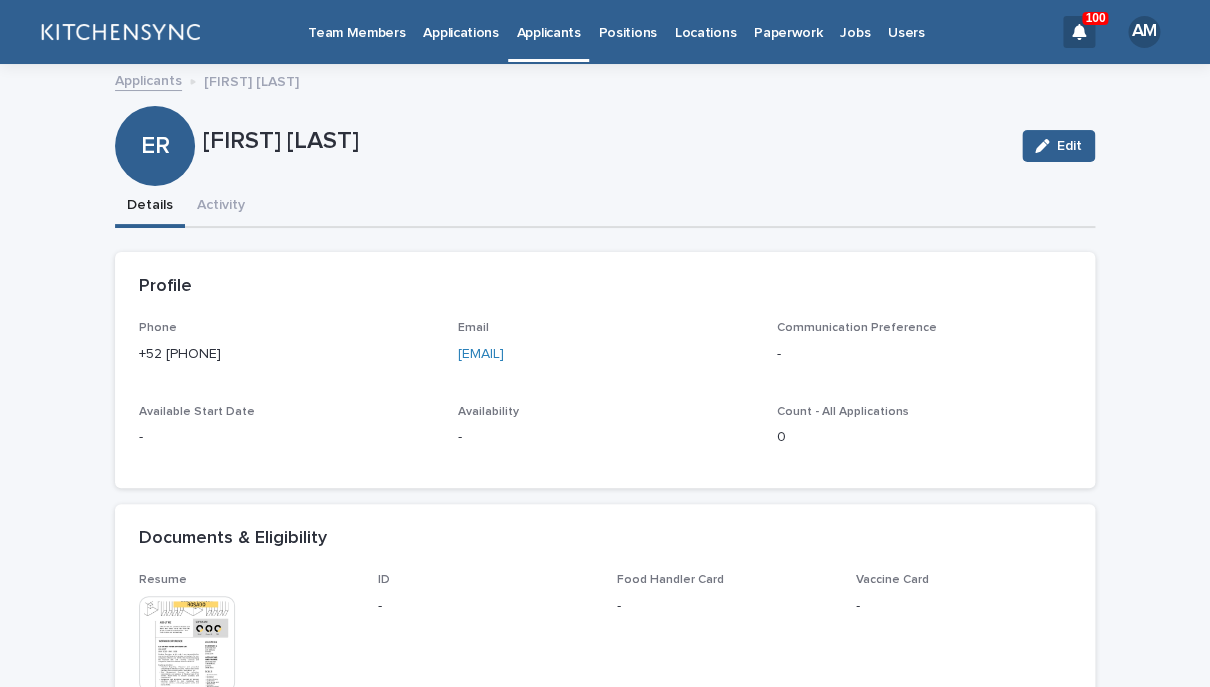 scroll, scrollTop: 590, scrollLeft: 0, axis: vertical 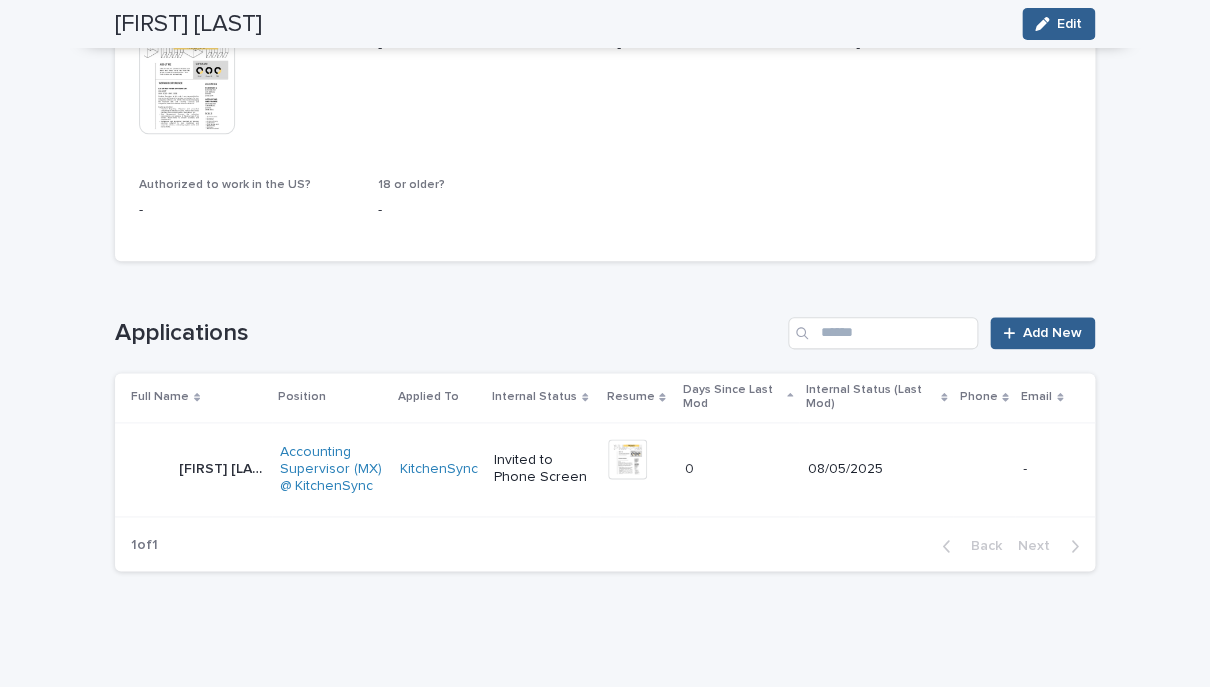 click on "[FIRST] [LAST]" at bounding box center [223, 467] 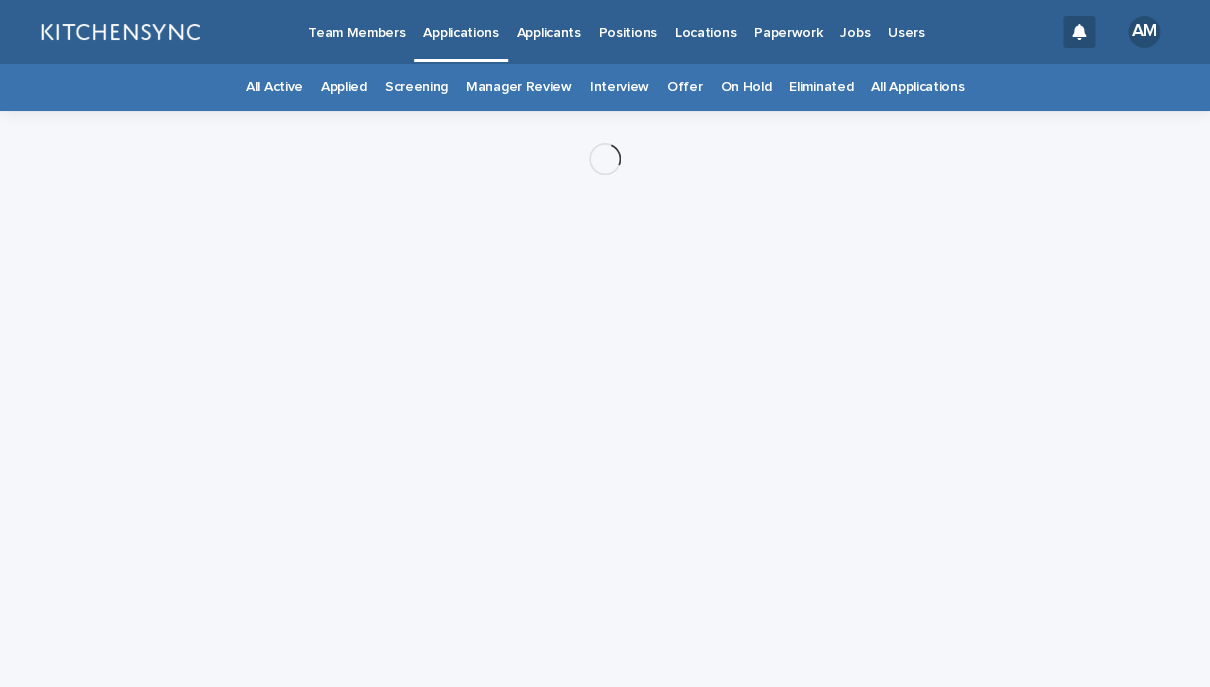 scroll, scrollTop: 0, scrollLeft: 0, axis: both 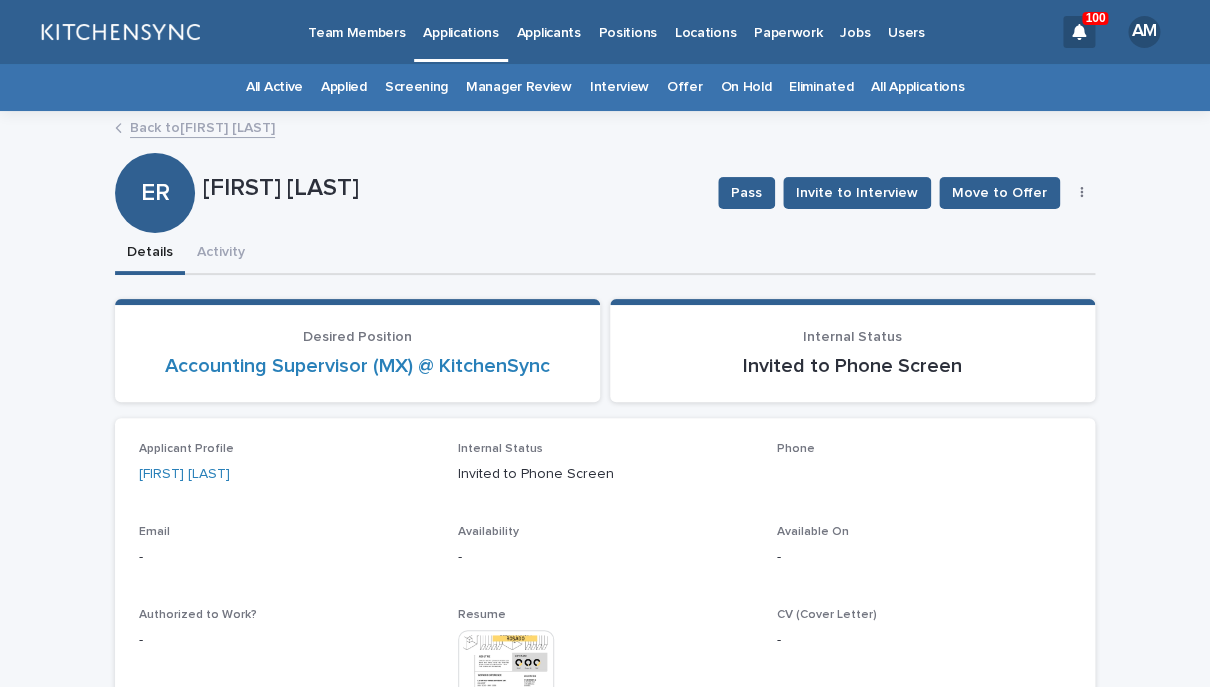 click at bounding box center (1082, 193) 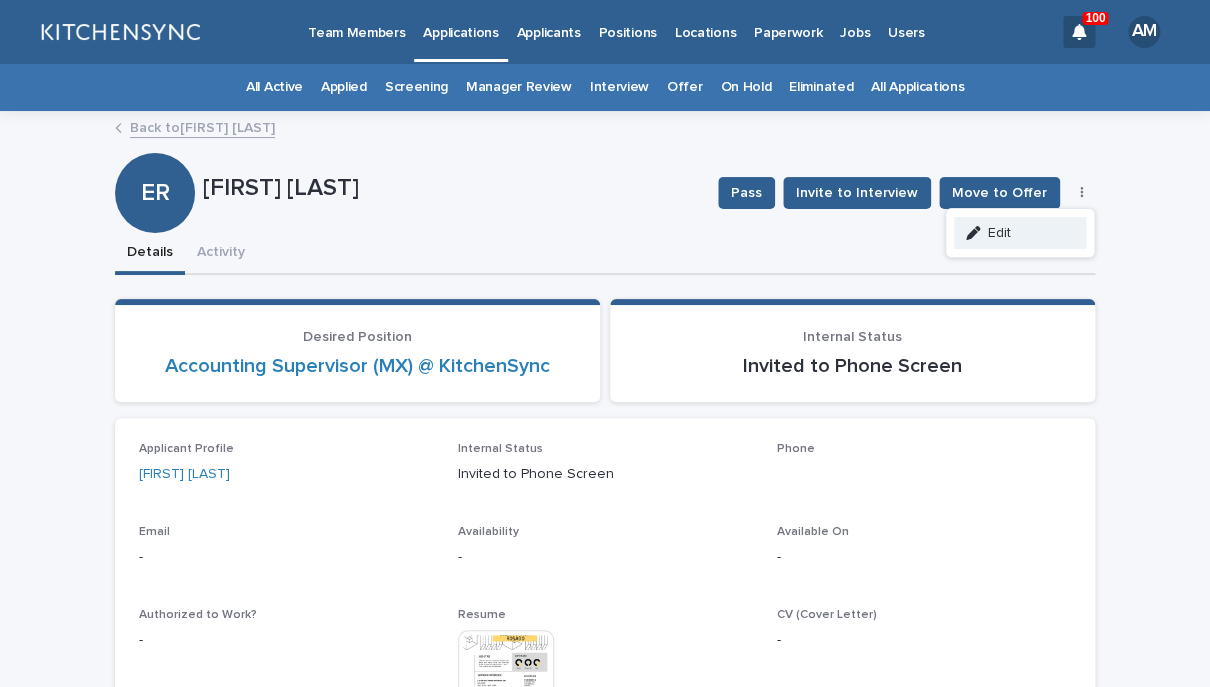 click on "Edit" at bounding box center (1020, 233) 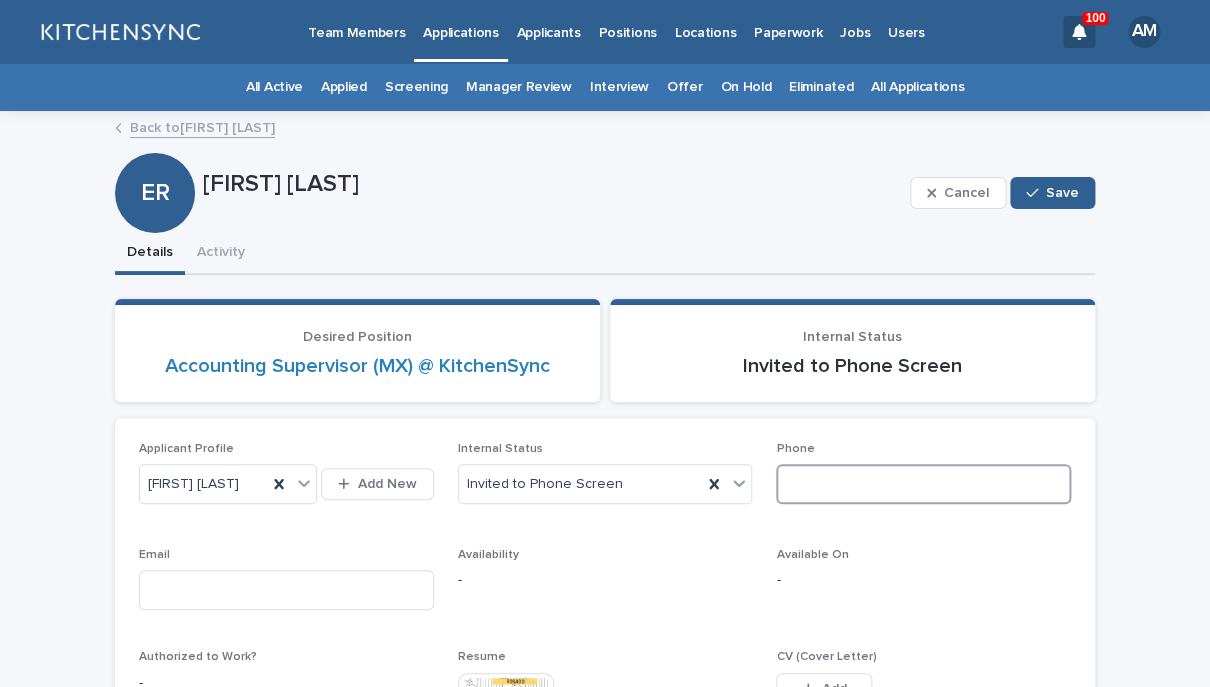 click at bounding box center (923, 484) 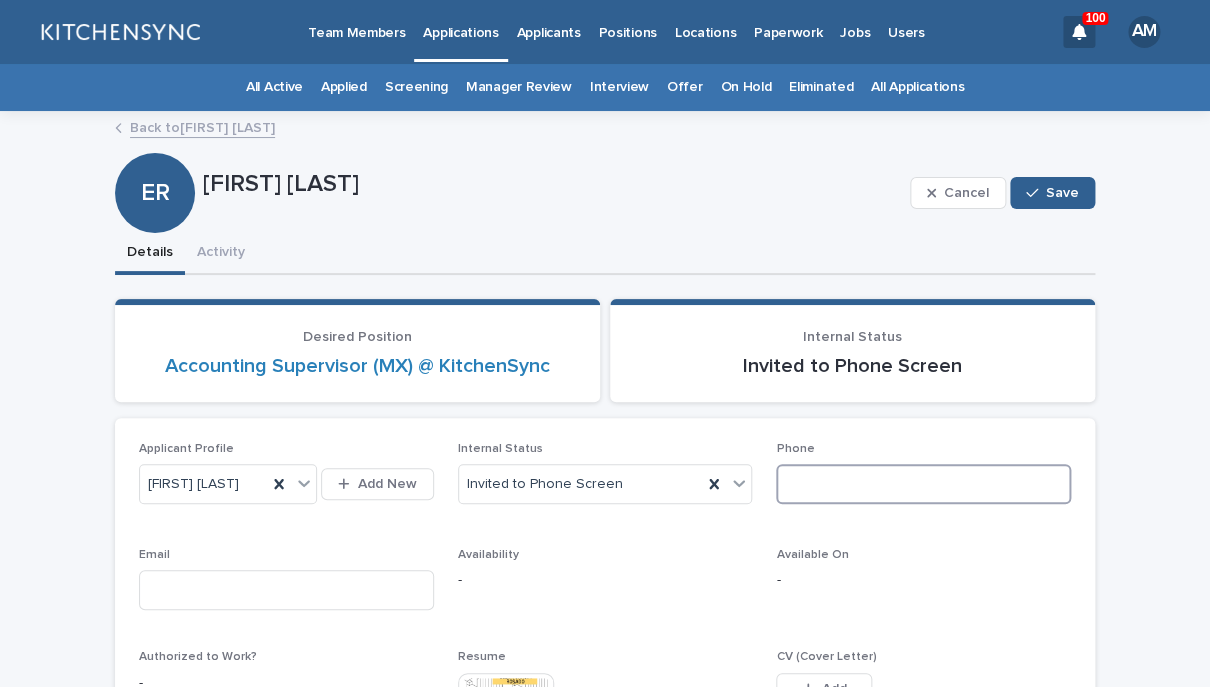 paste on "**********" 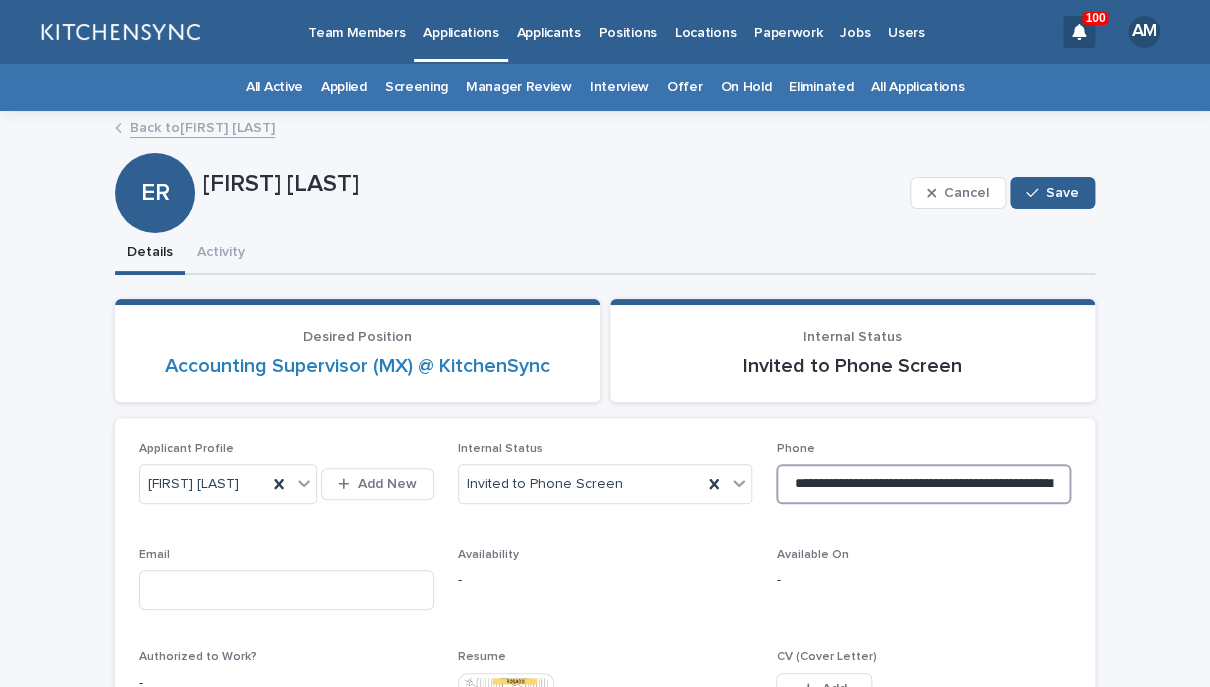 scroll, scrollTop: 0, scrollLeft: 85, axis: horizontal 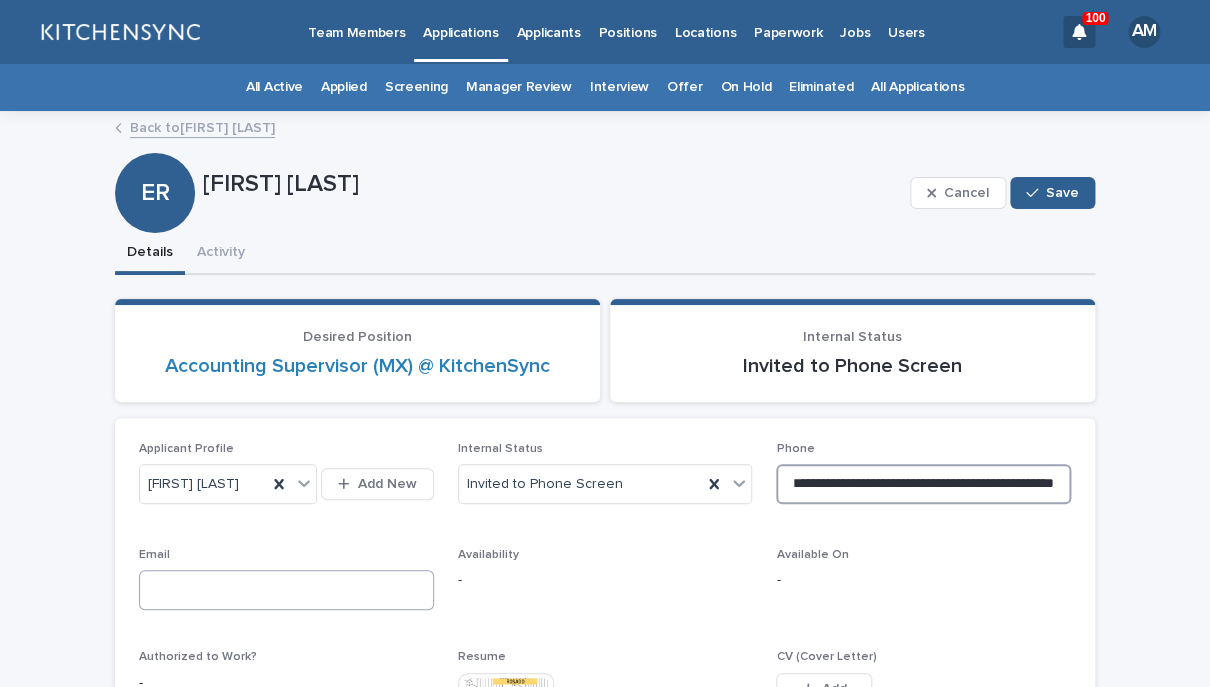 type on "**********" 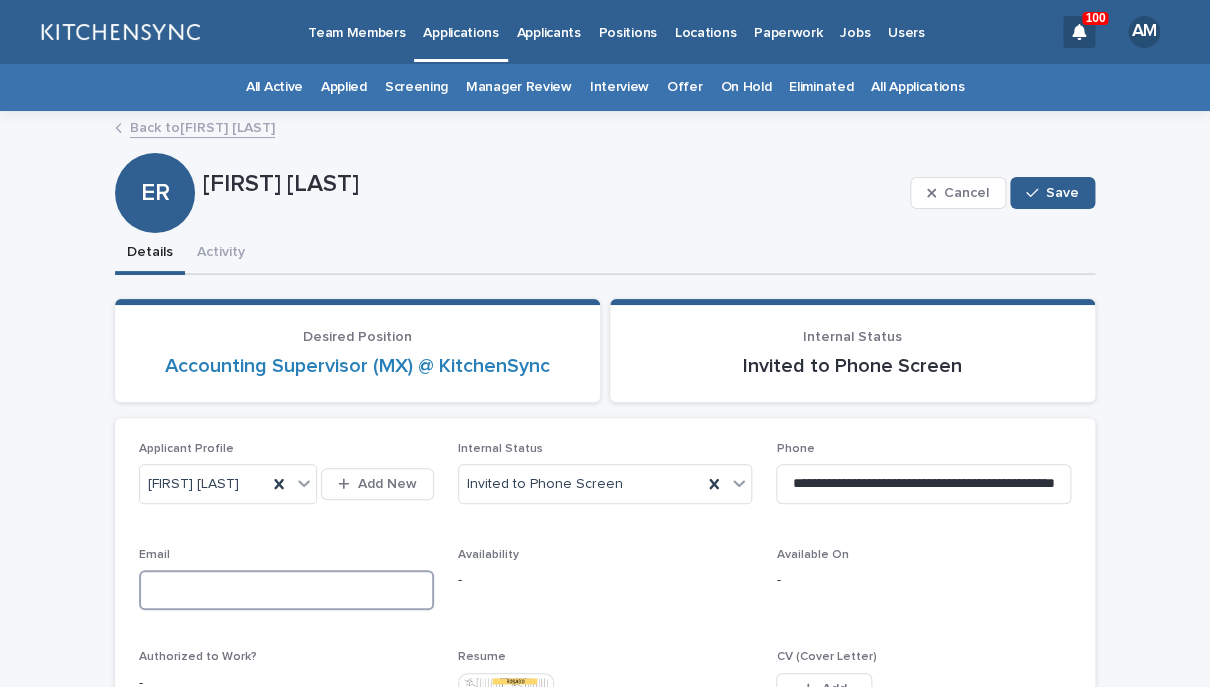 click at bounding box center [286, 590] 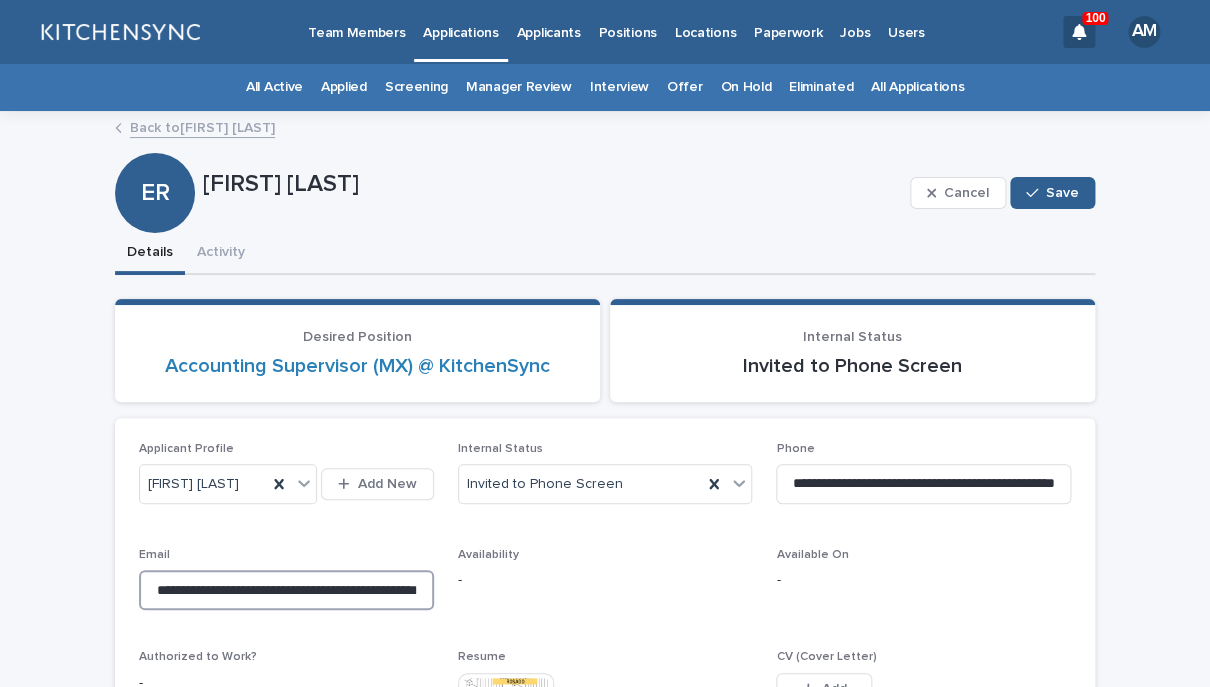 scroll, scrollTop: 0, scrollLeft: 85, axis: horizontal 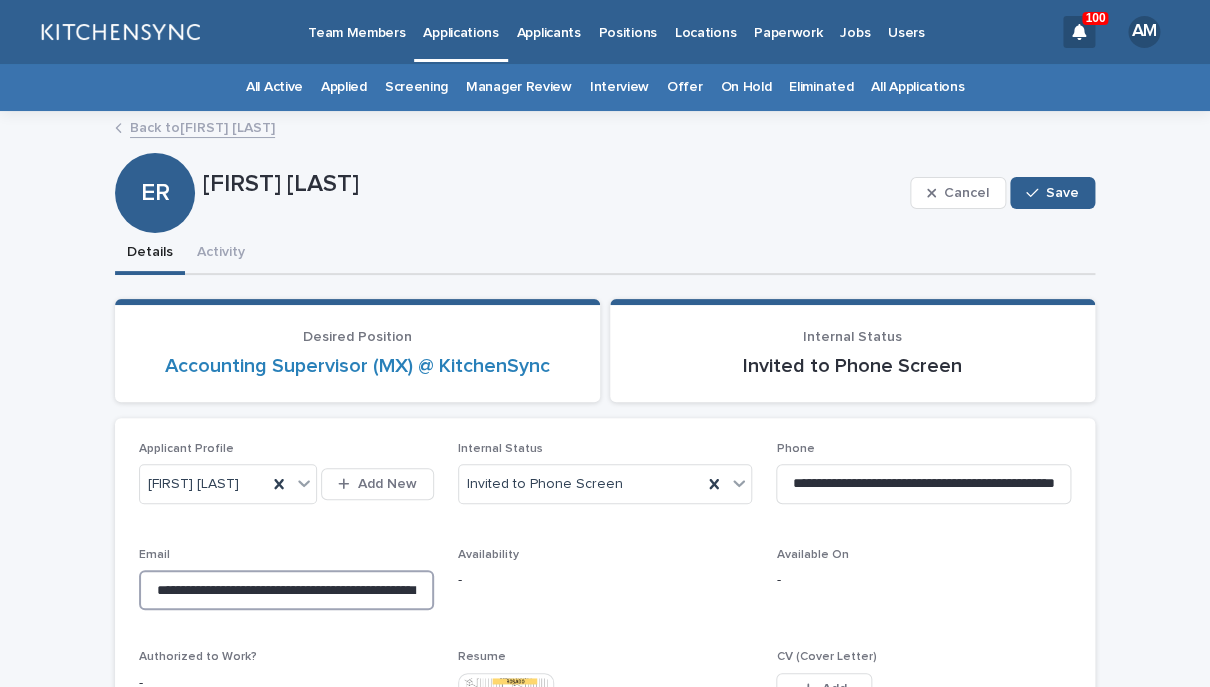 drag, startPoint x: 229, startPoint y: 634, endPoint x: -25, endPoint y: 629, distance: 254.04921 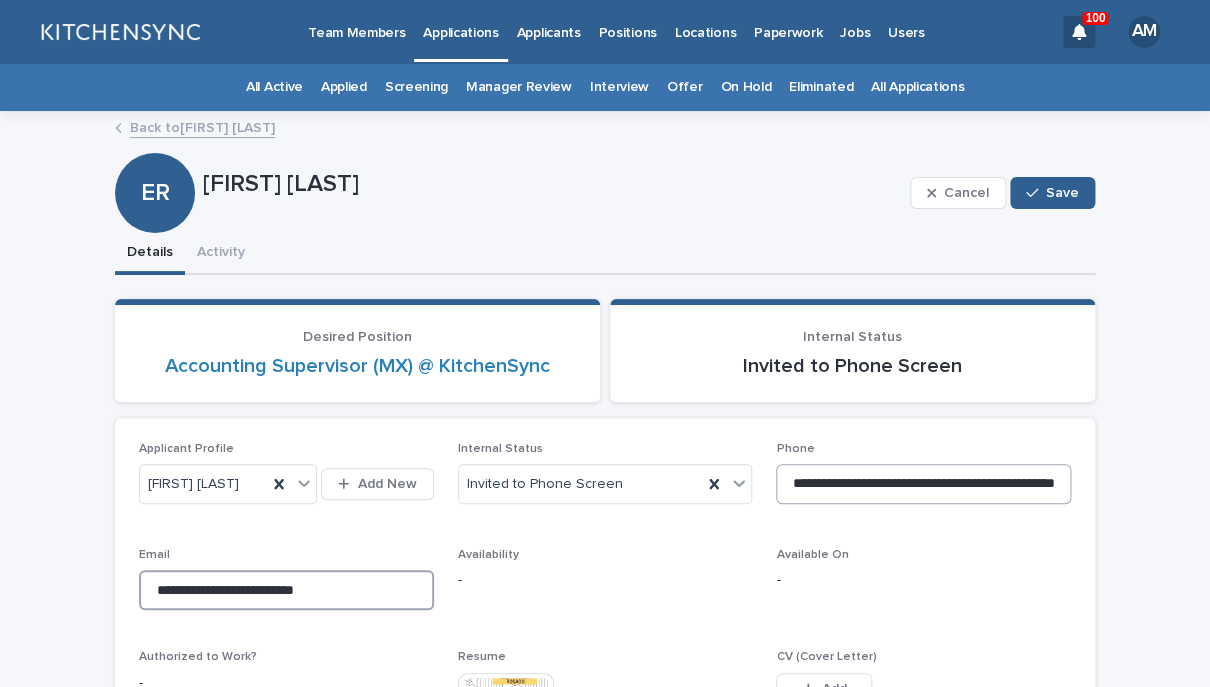 type on "**********" 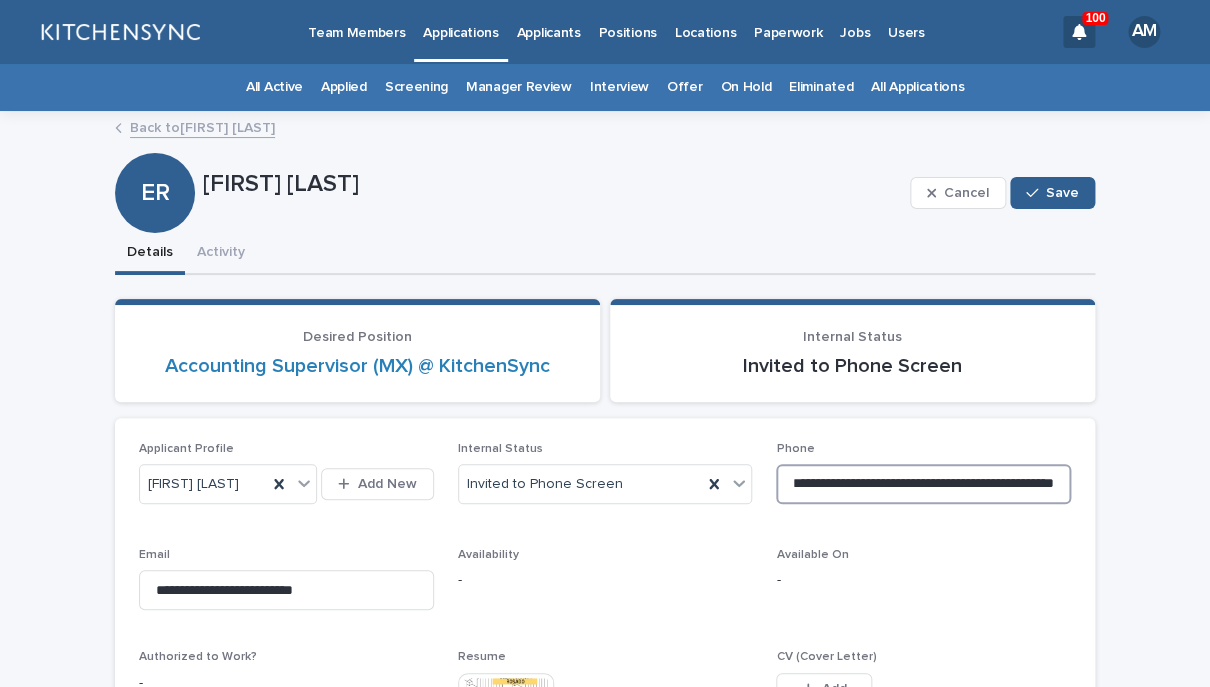 scroll, scrollTop: 0, scrollLeft: 85, axis: horizontal 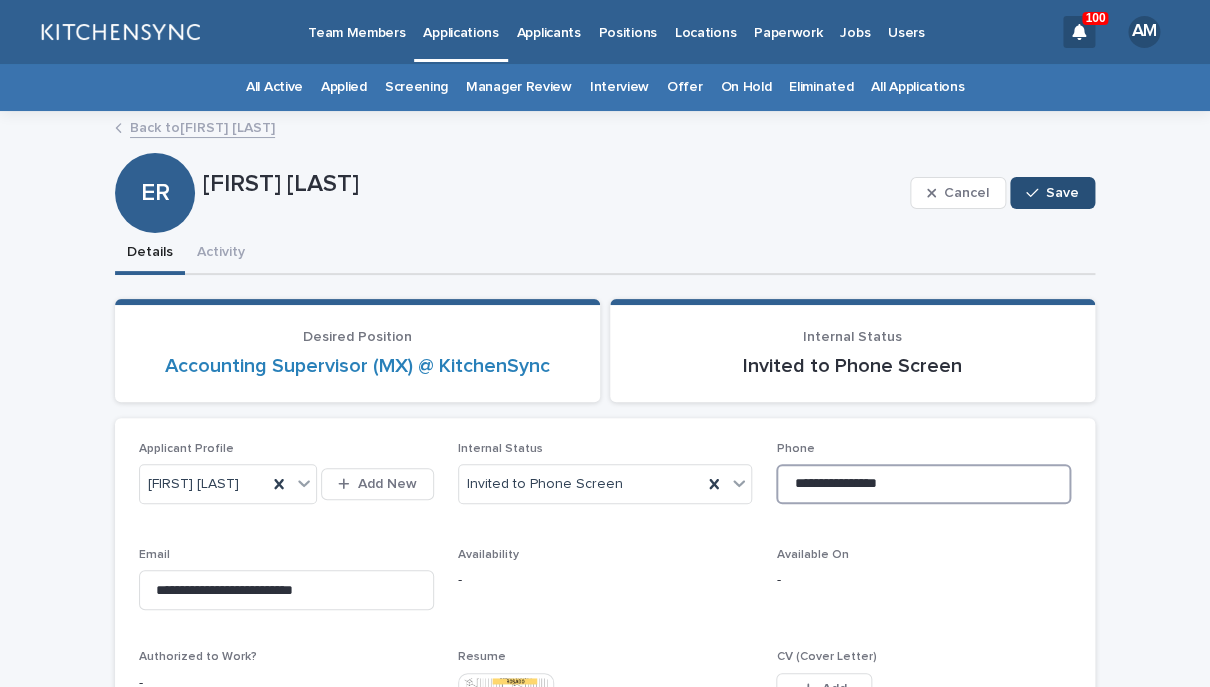 type on "**********" 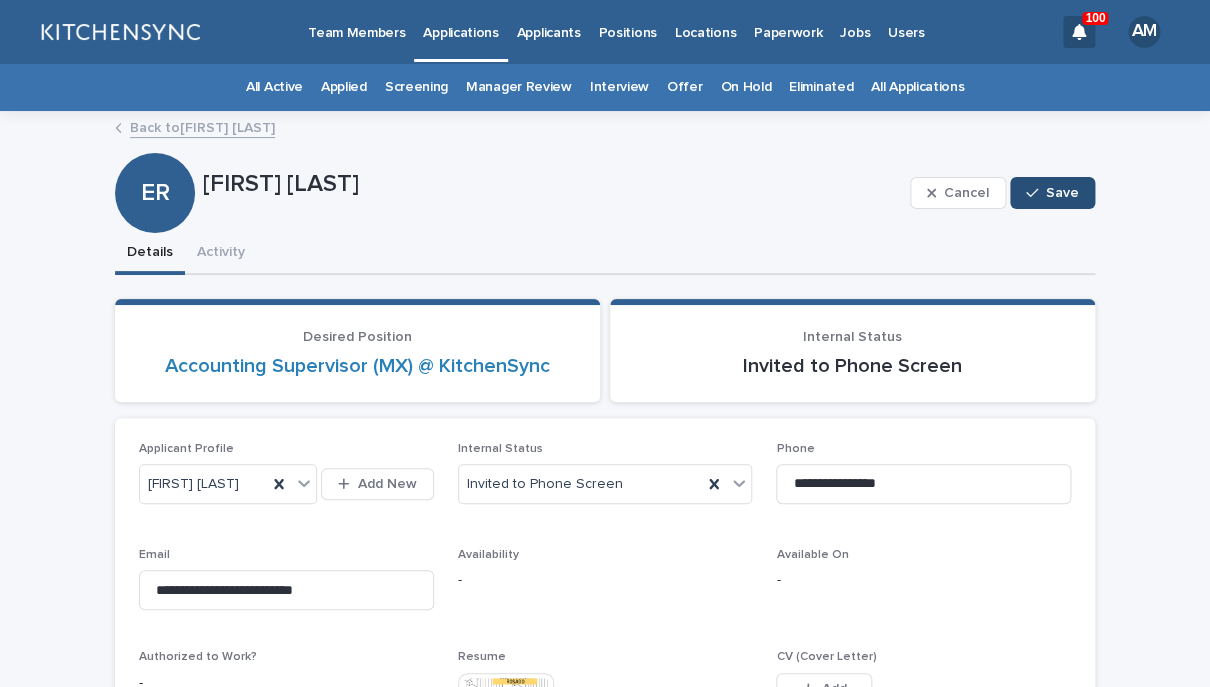 click on "Save" at bounding box center (1052, 193) 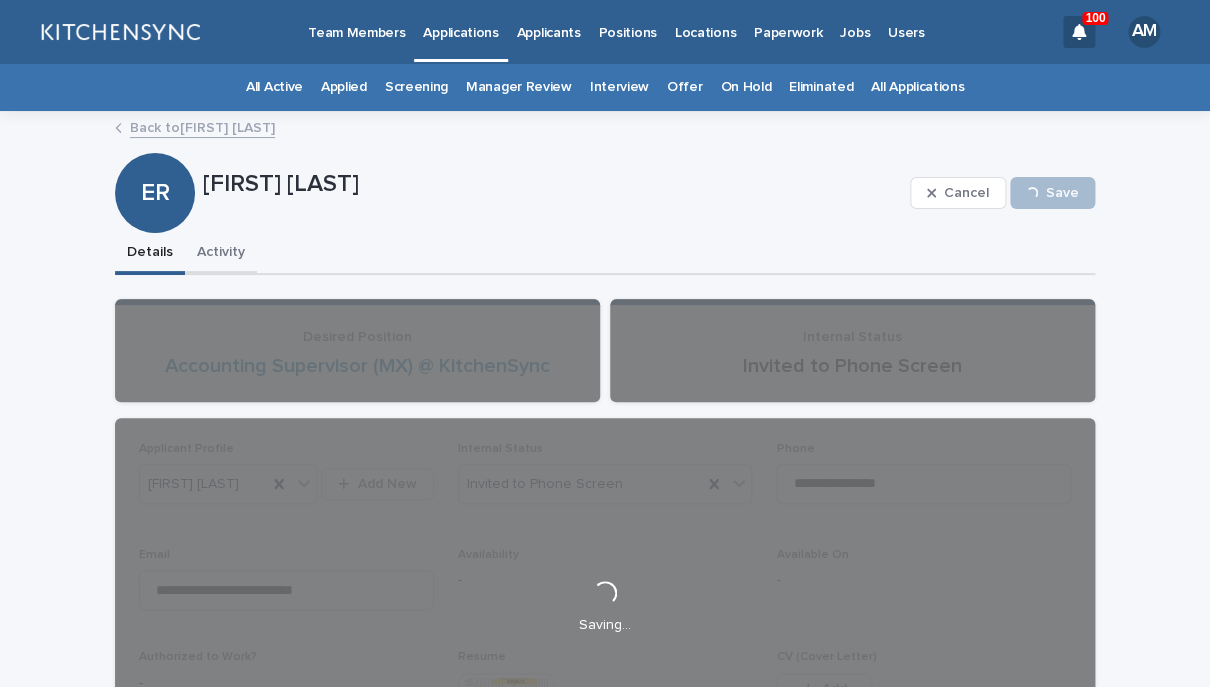 click on "Activity" at bounding box center [221, 254] 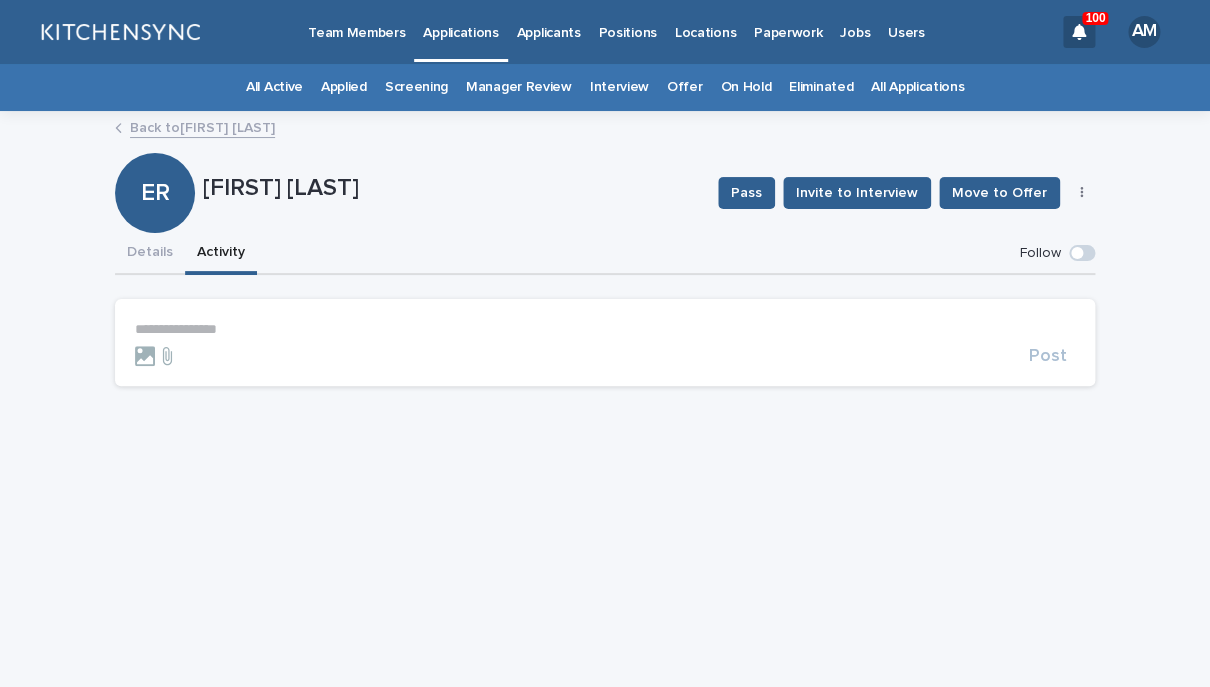 click on "**********" at bounding box center (605, 329) 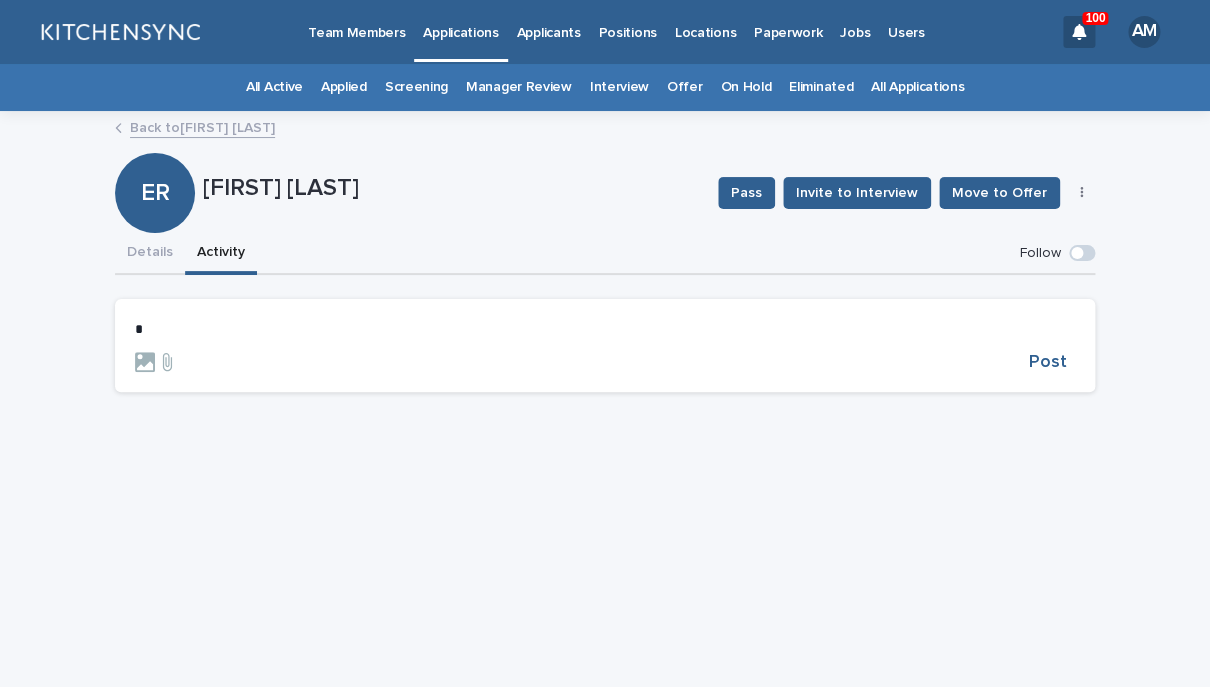 type 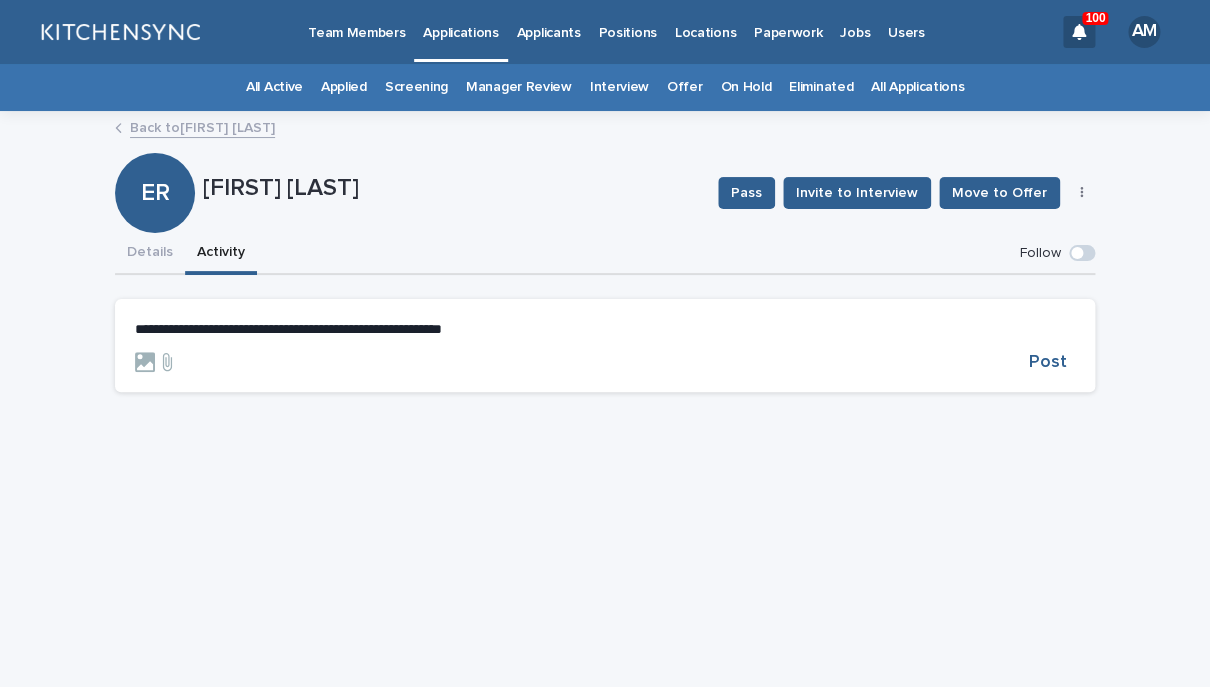 click on "**********" at bounding box center (605, 345) 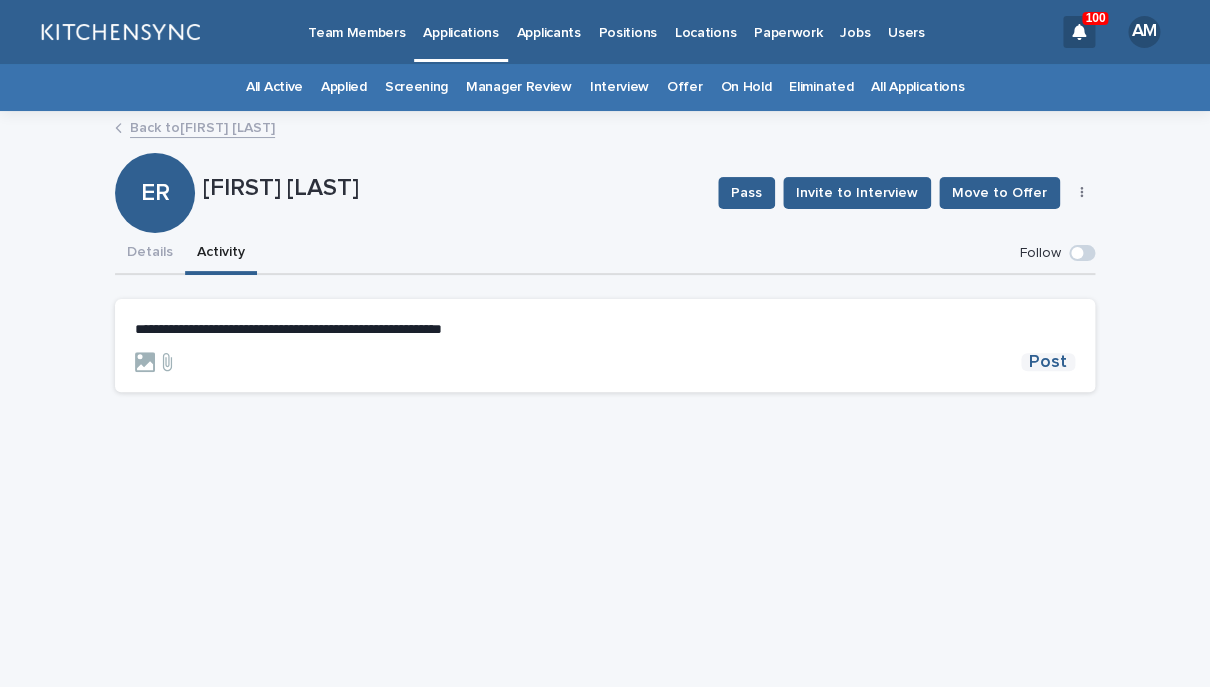 click on "Post" at bounding box center [1048, 362] 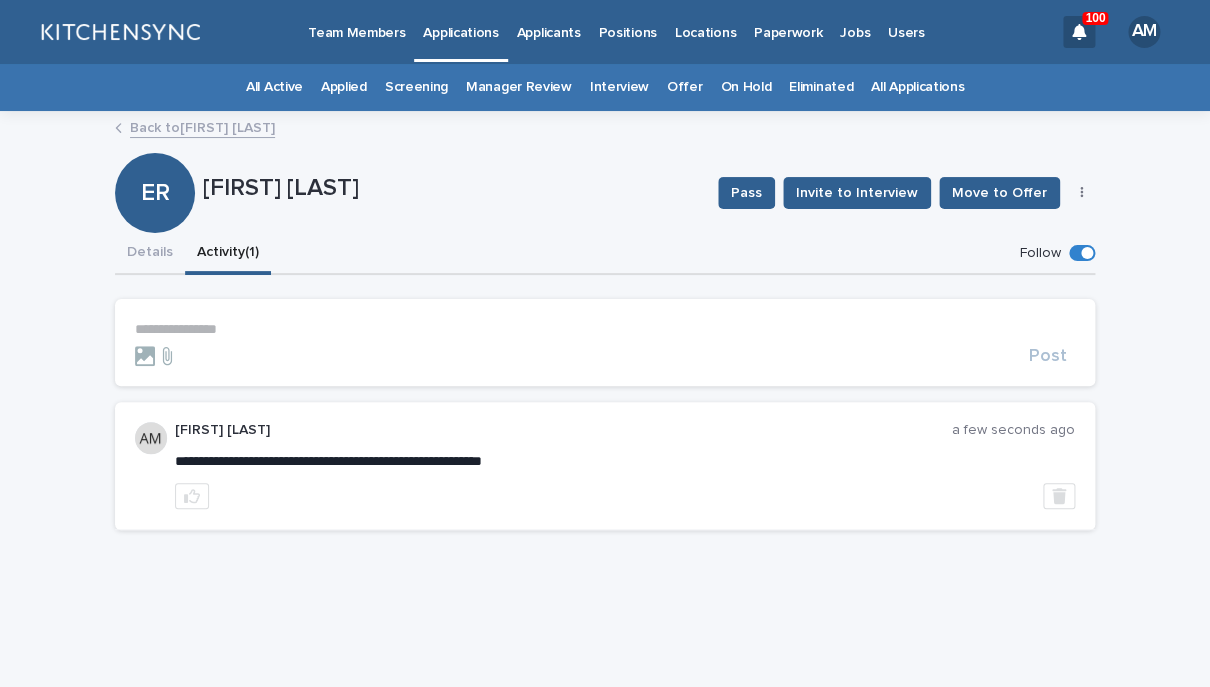 drag, startPoint x: 205, startPoint y: 193, endPoint x: 439, endPoint y: 203, distance: 234.21358 